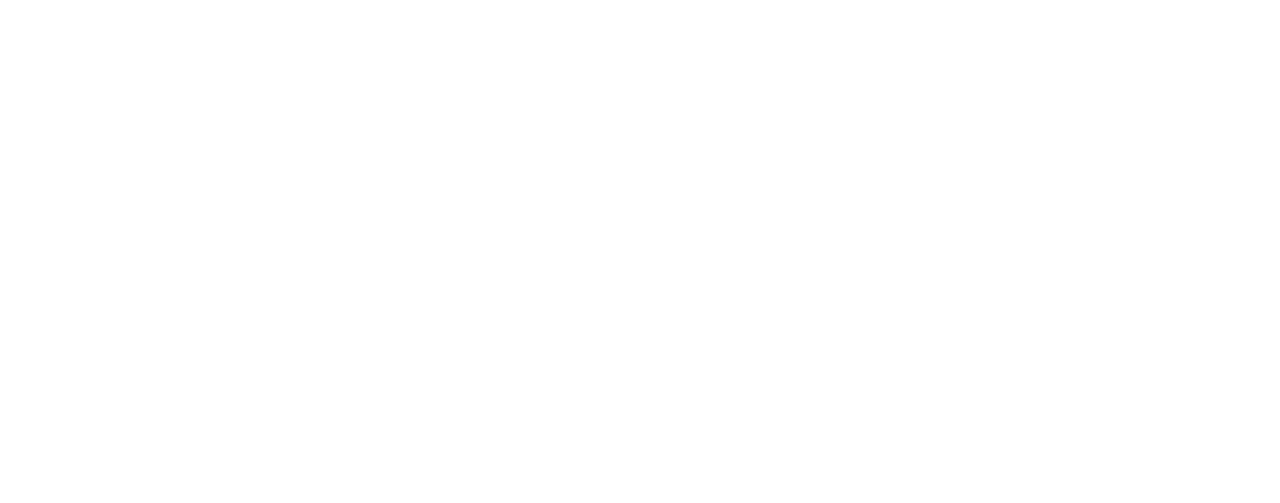 scroll, scrollTop: 0, scrollLeft: 0, axis: both 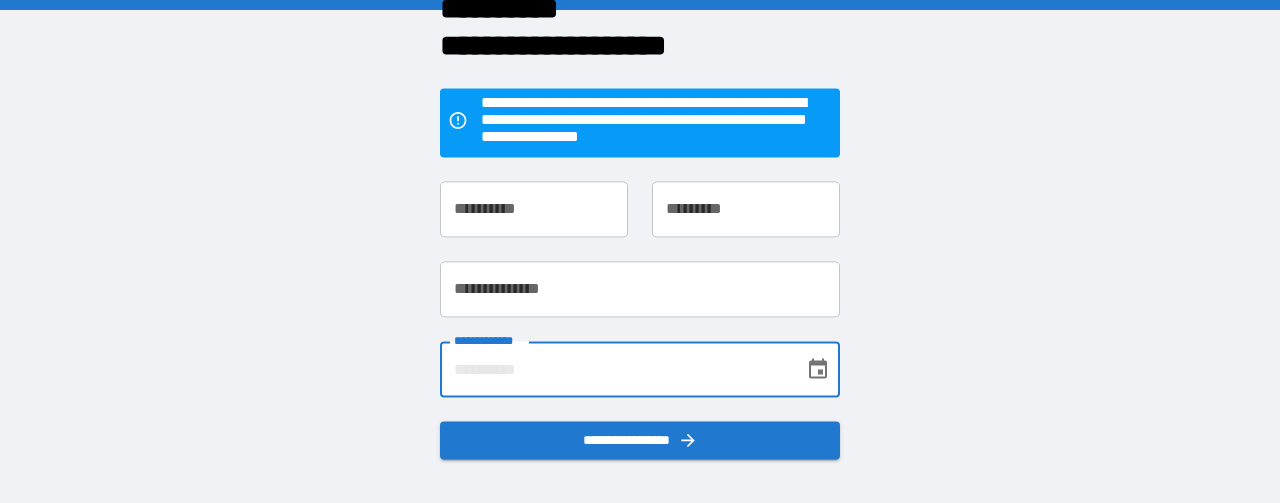 drag, startPoint x: 0, startPoint y: 0, endPoint x: 633, endPoint y: 371, distance: 733.7098 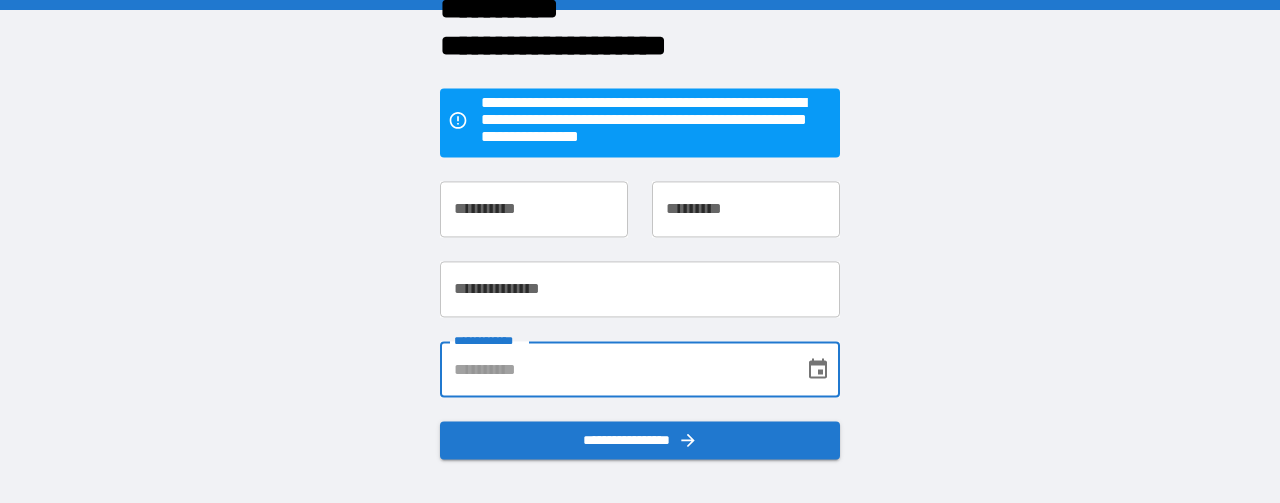 click on "**********" at bounding box center [615, 370] 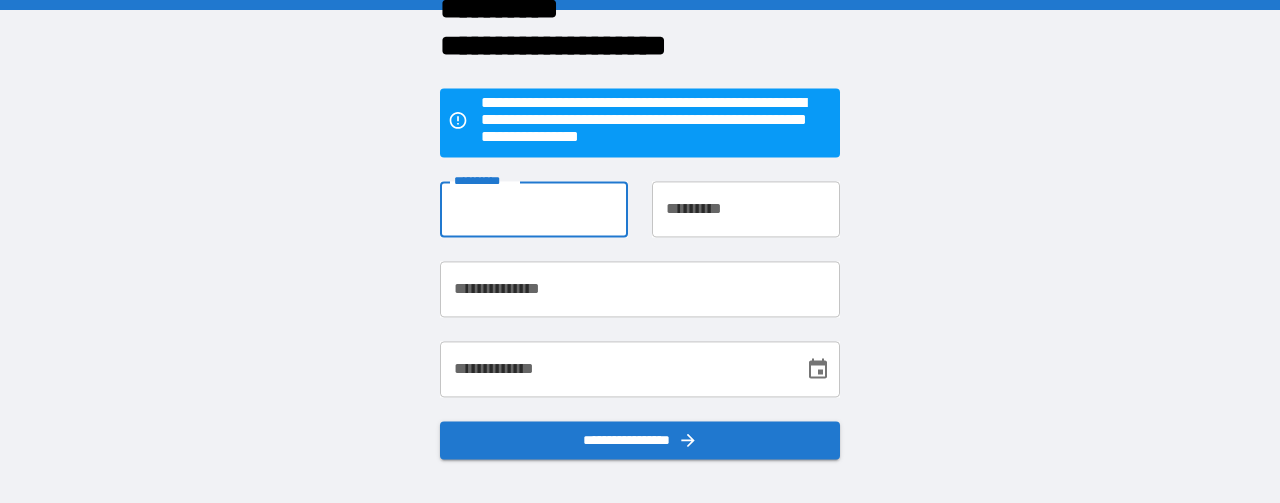 click on "**********" at bounding box center [534, 210] 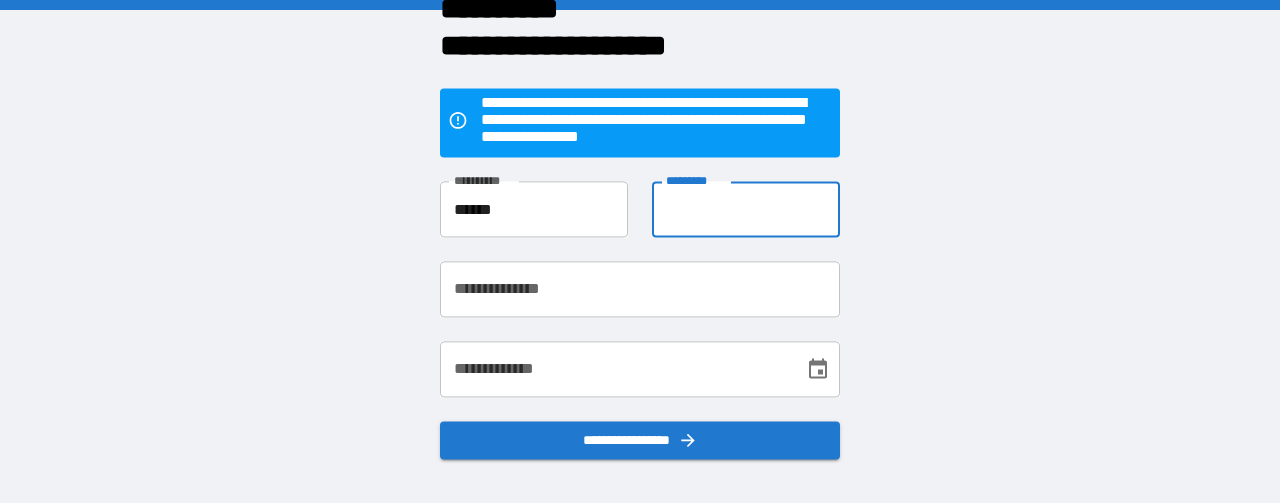 click on "**********" at bounding box center (746, 210) 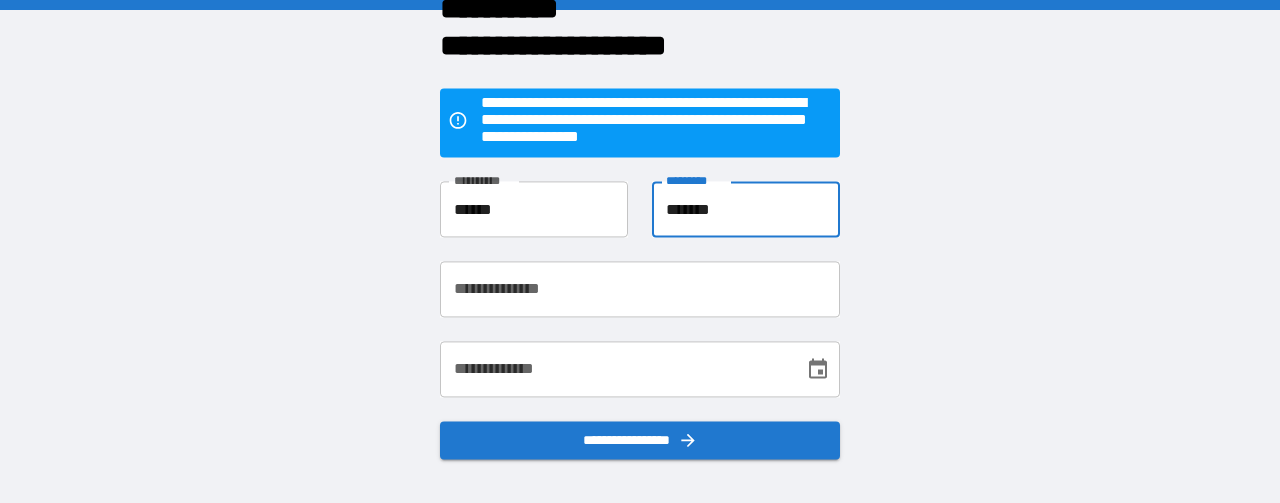 click on "**********" at bounding box center [640, 290] 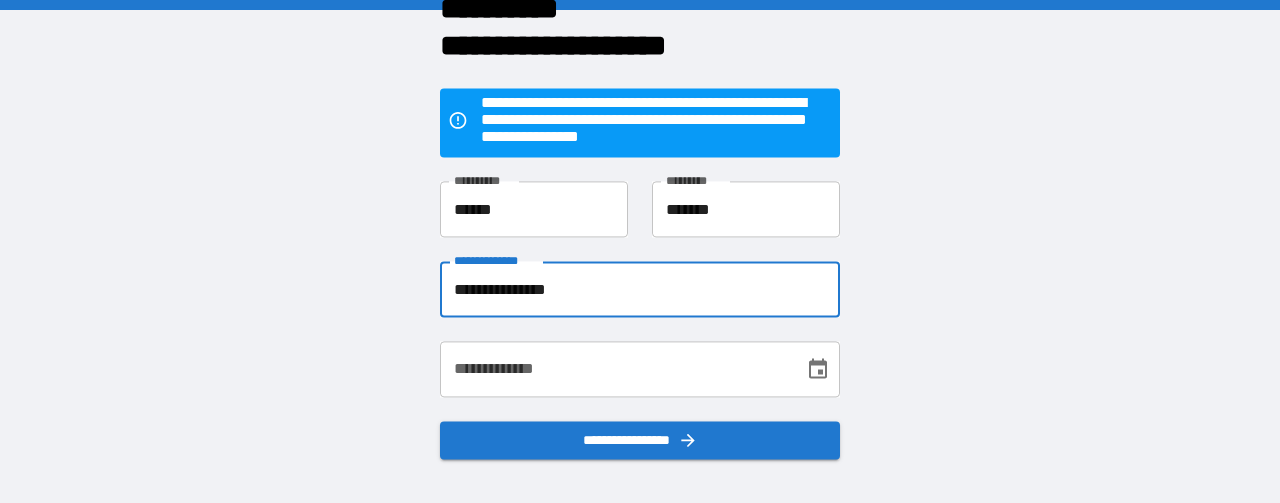 type on "**********" 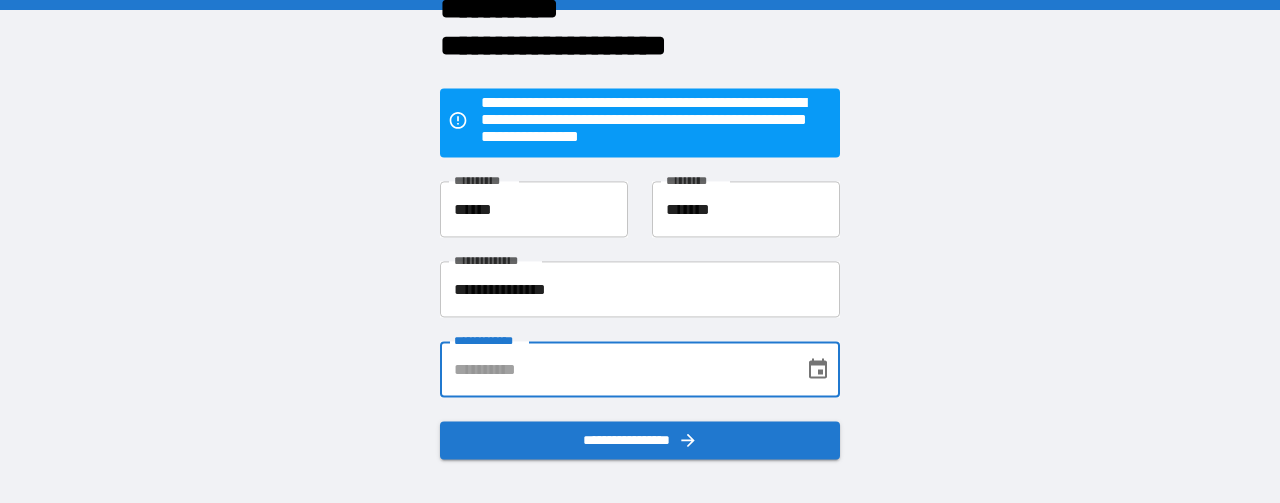click on "**********" at bounding box center (615, 370) 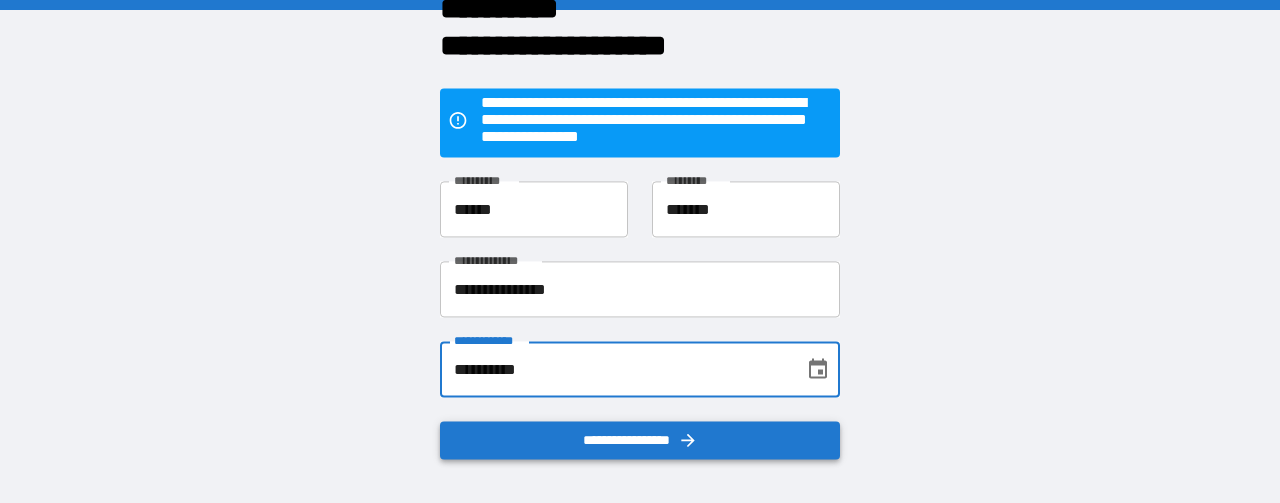 type on "**********" 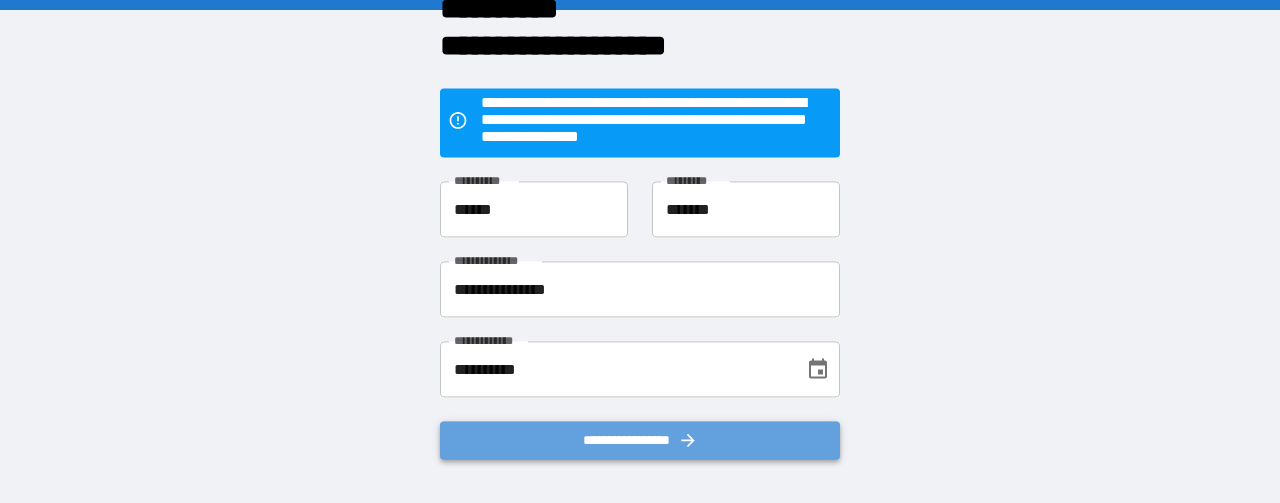click on "**********" at bounding box center [640, 441] 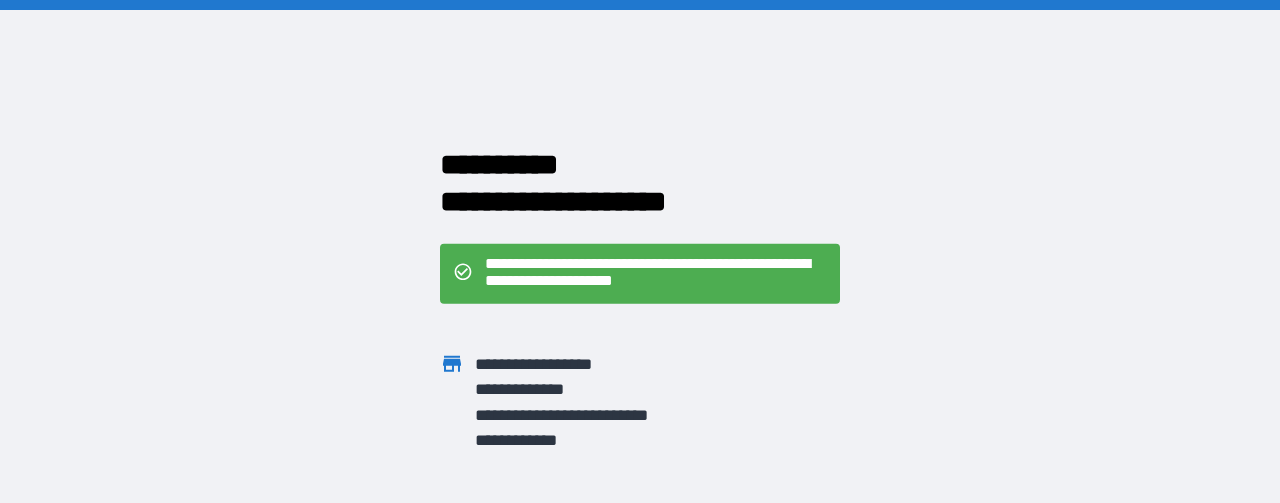 click on "**********" at bounding box center (656, 273) 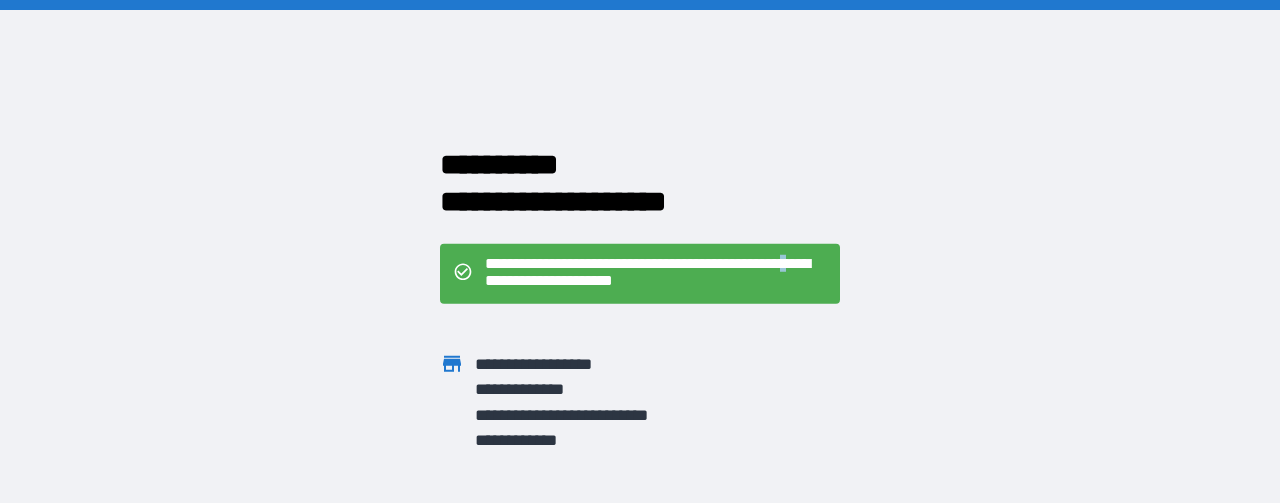 click on "**********" at bounding box center (656, 273) 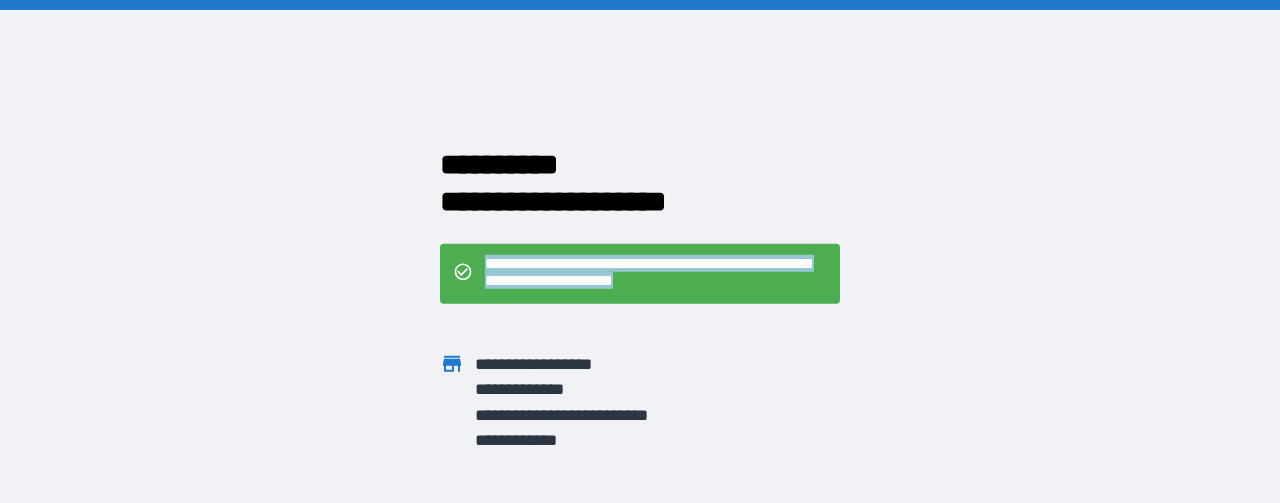 click on "**********" at bounding box center (656, 273) 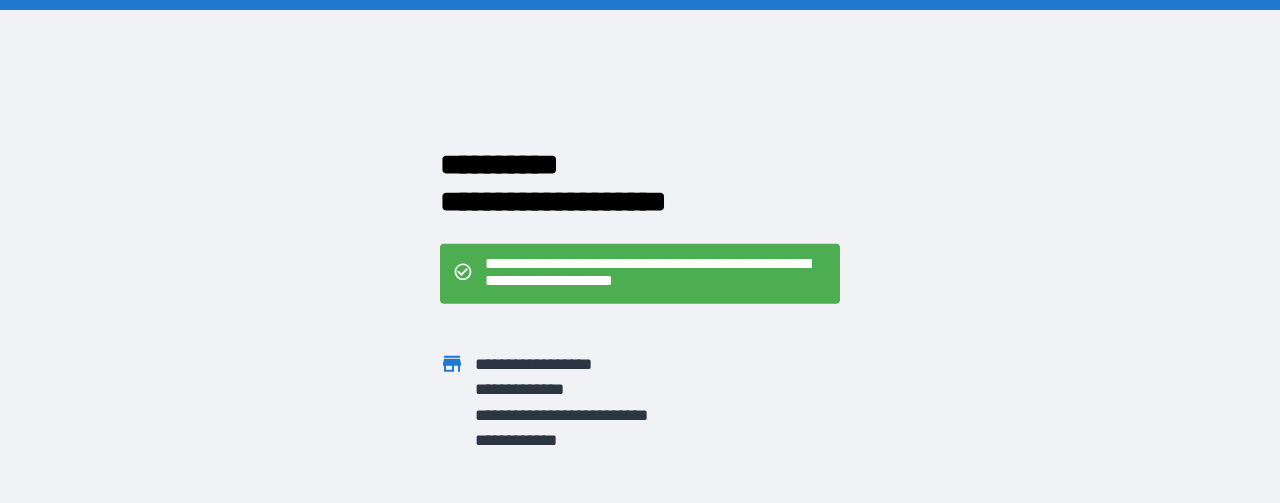 click on "**********" at bounding box center (622, 415) 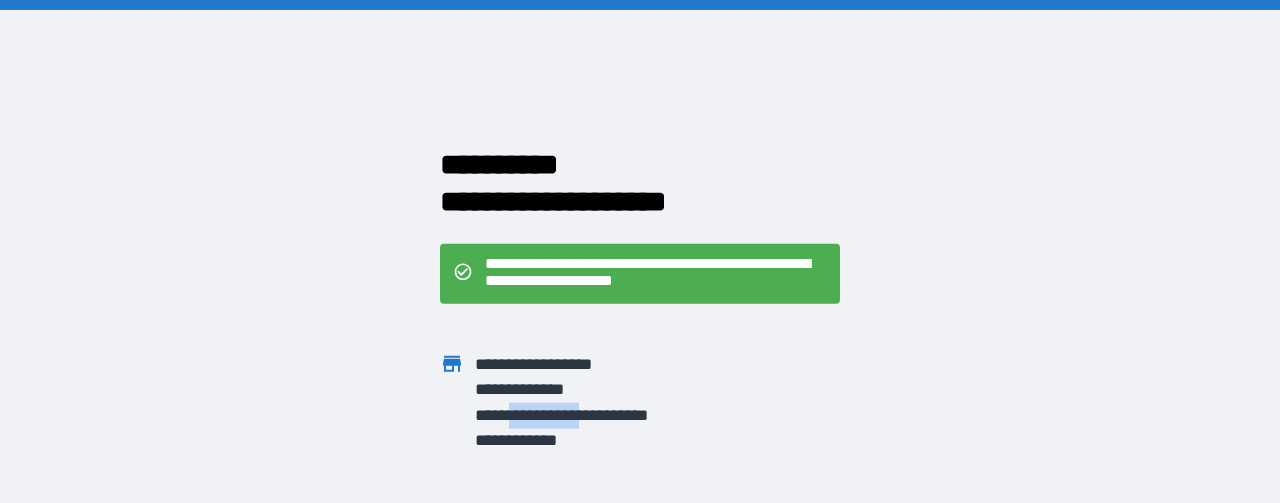 click on "**********" at bounding box center (622, 415) 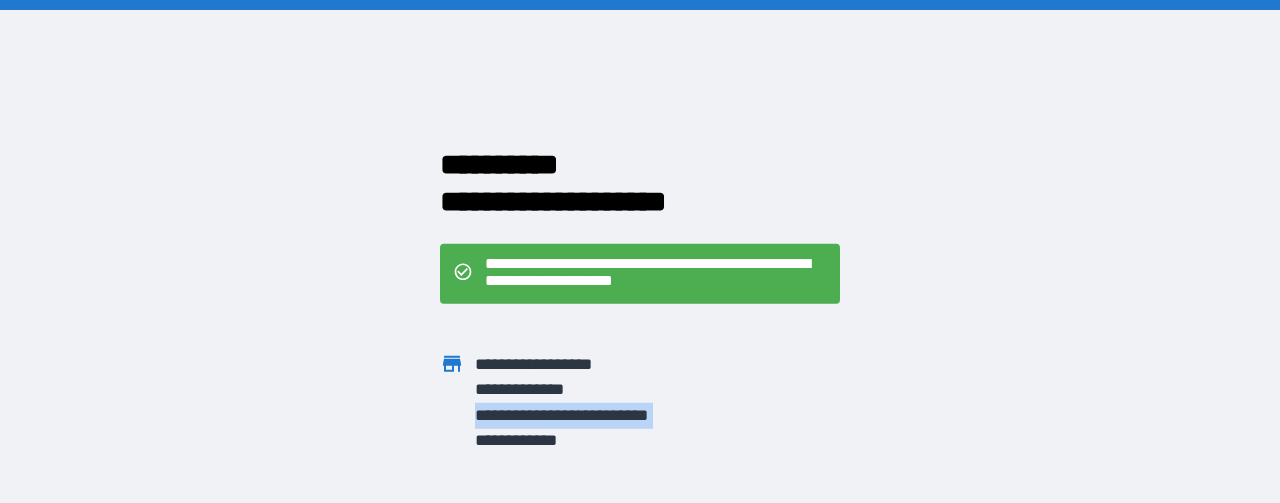 click on "**********" at bounding box center [622, 415] 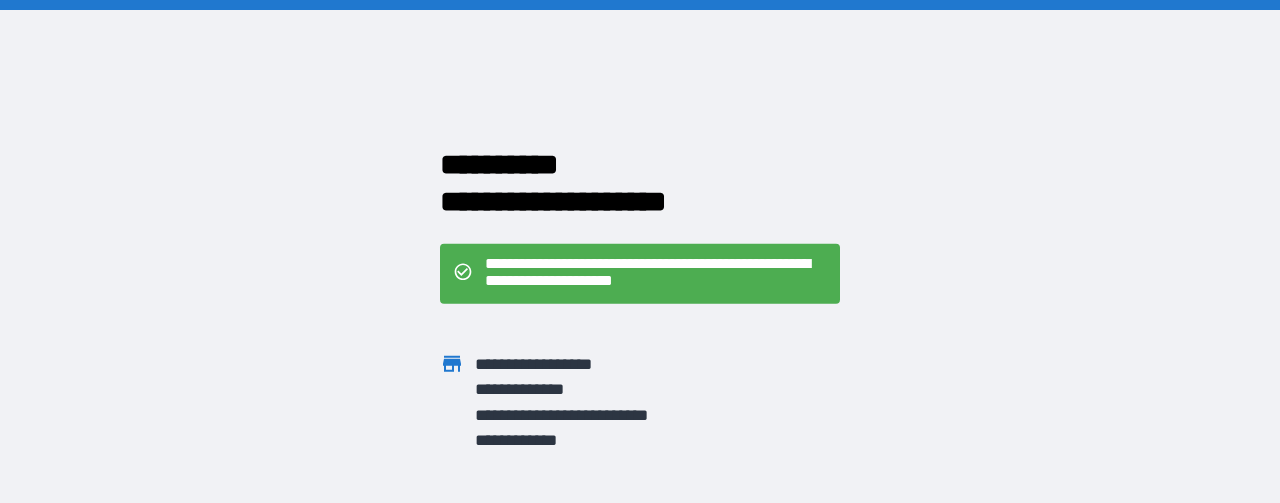 click on "**********" at bounding box center (656, 273) 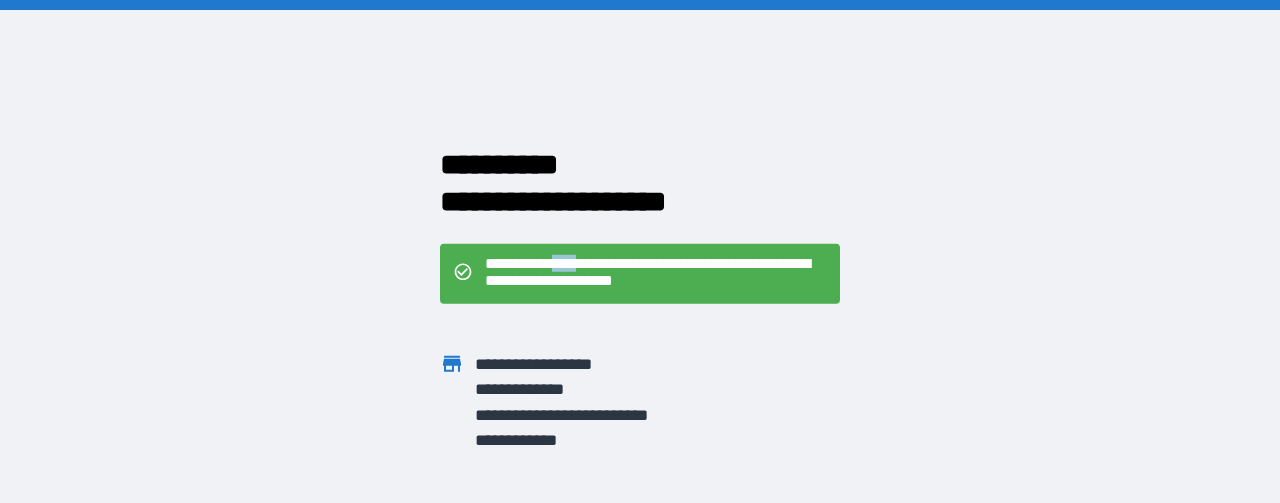 click on "**********" at bounding box center (656, 273) 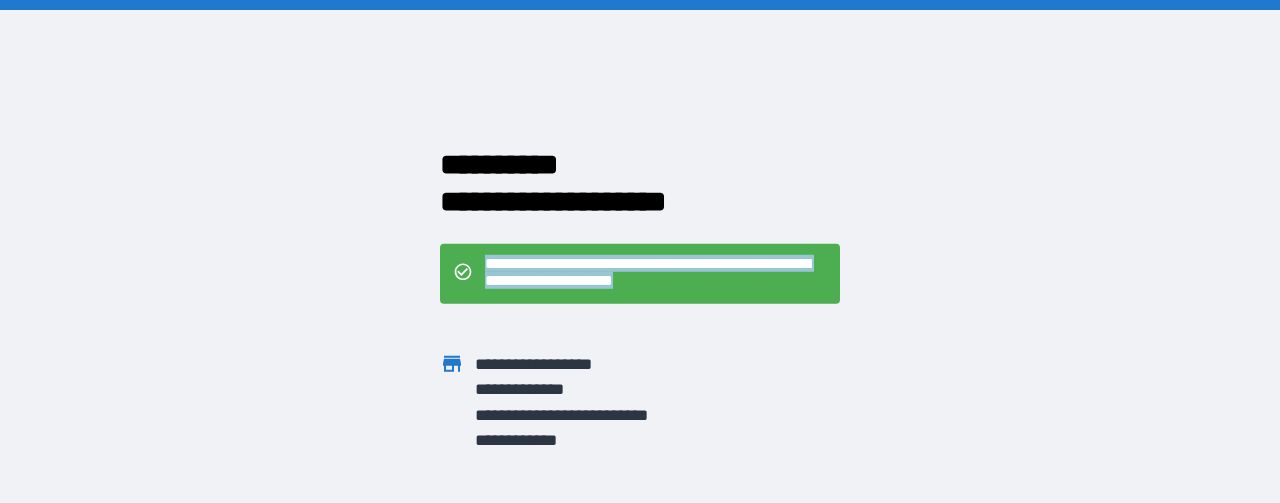 click on "**********" at bounding box center [656, 273] 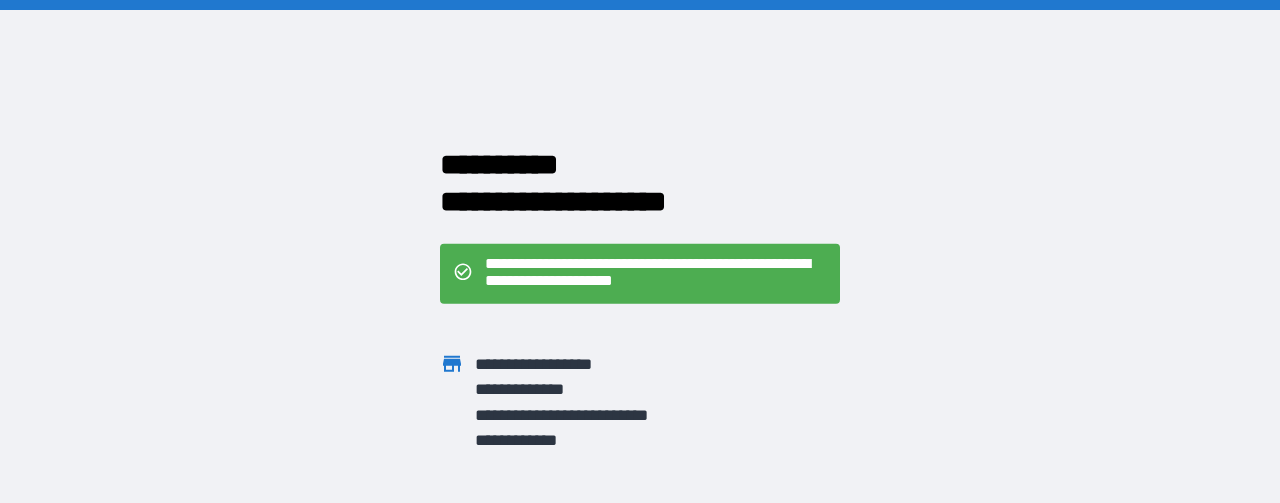click 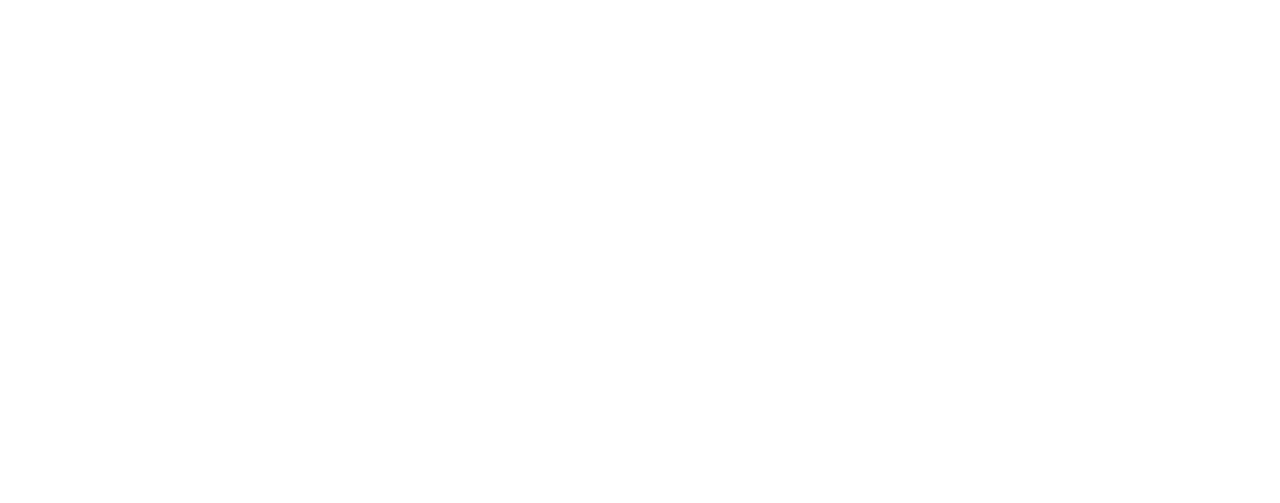 scroll, scrollTop: 0, scrollLeft: 0, axis: both 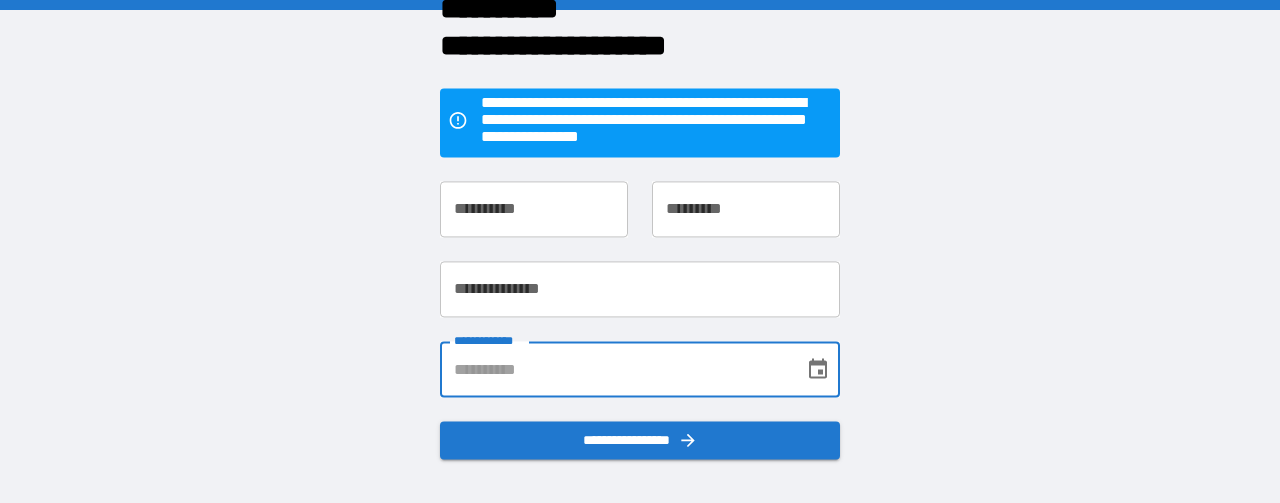click on "**********" at bounding box center [615, 370] 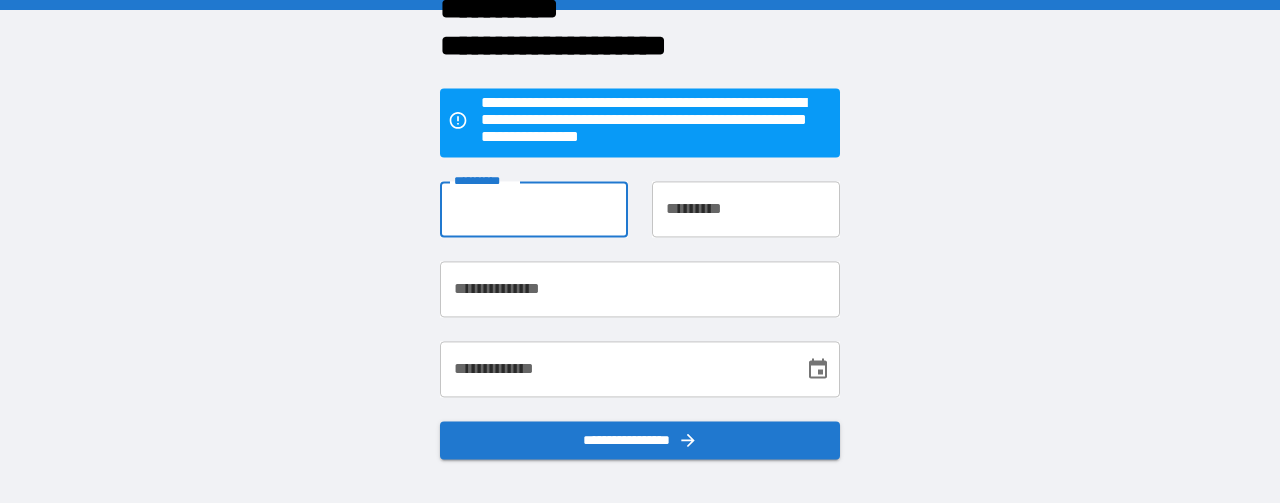 click on "**********" at bounding box center [534, 210] 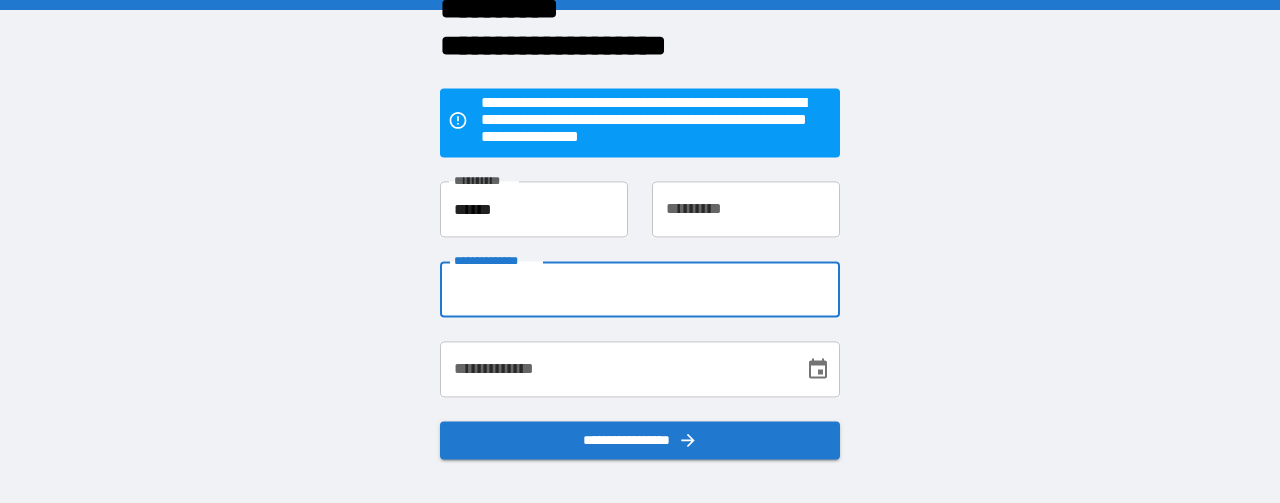 click on "**********" at bounding box center (640, 290) 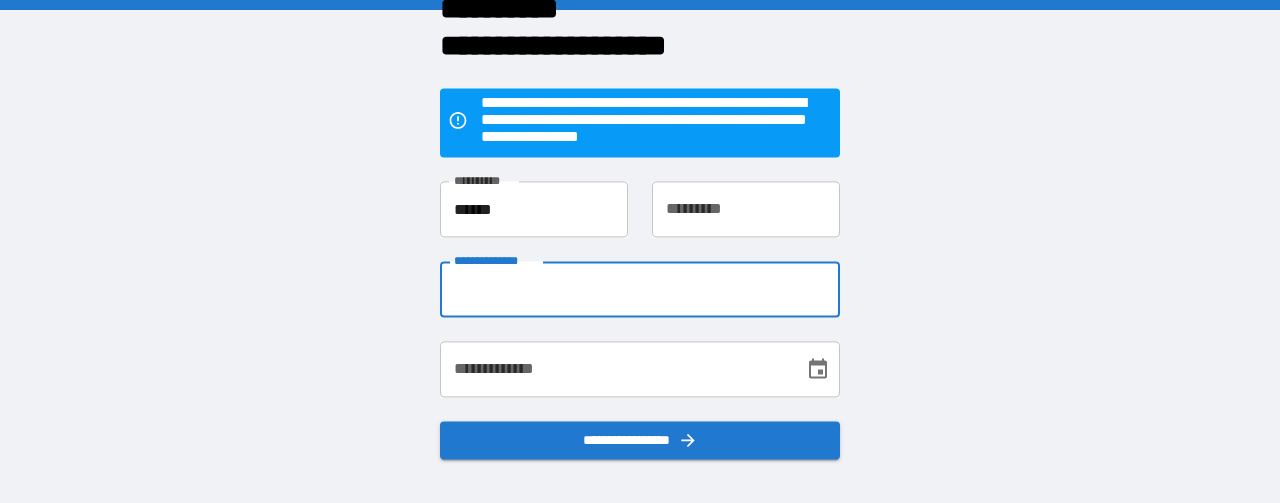 click on "**********" at bounding box center [746, 210] 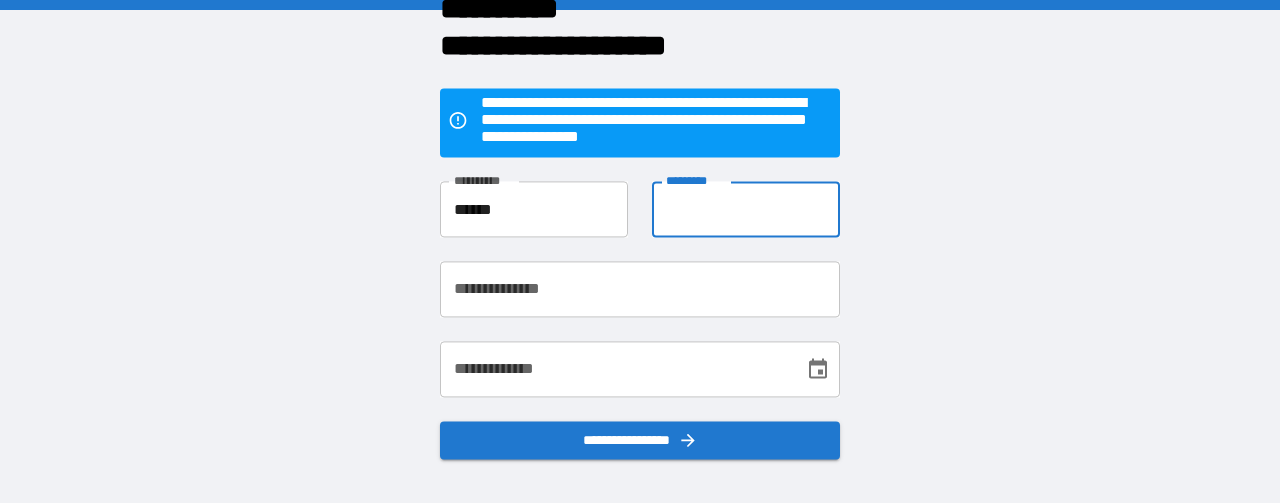type on "*******" 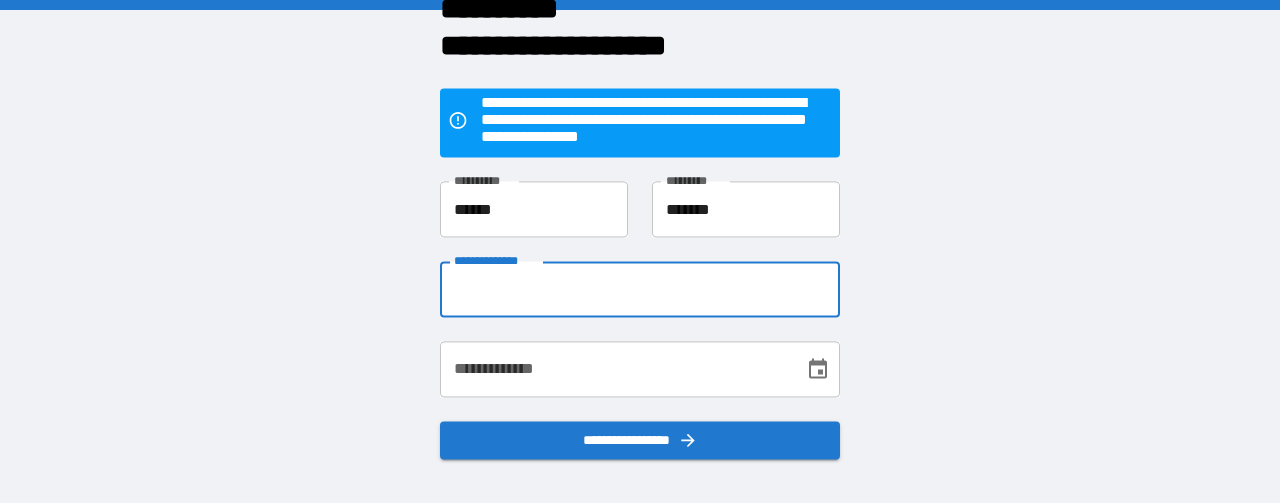 click on "**********" at bounding box center (640, 290) 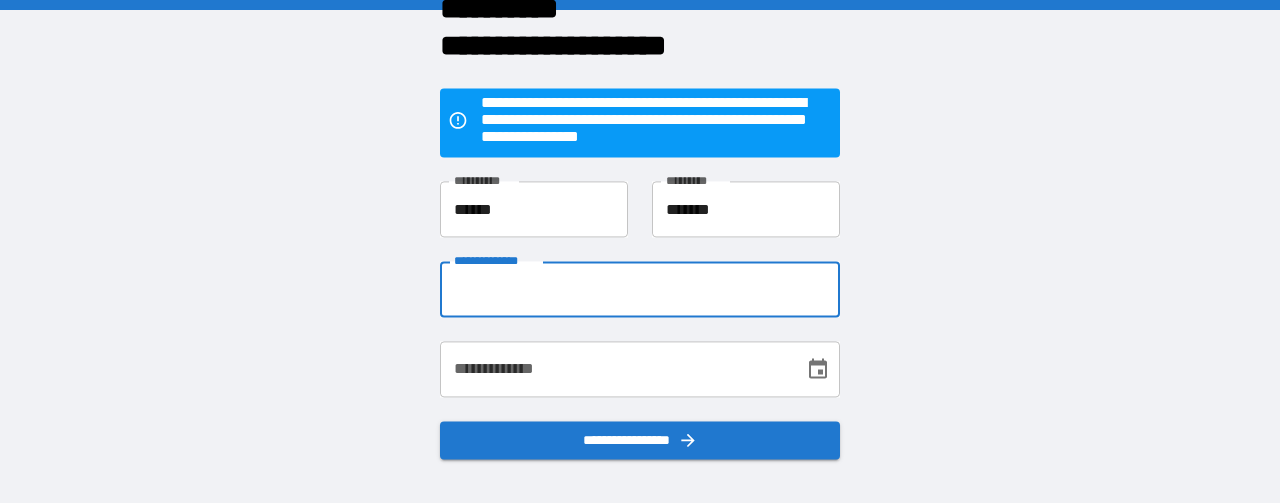type on "**********" 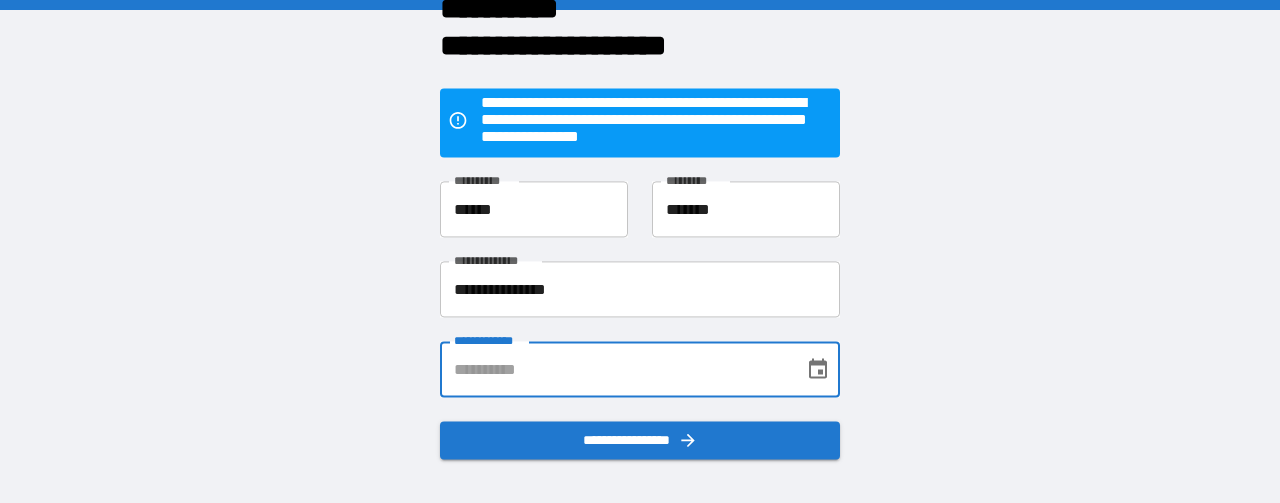 click on "**********" at bounding box center [615, 370] 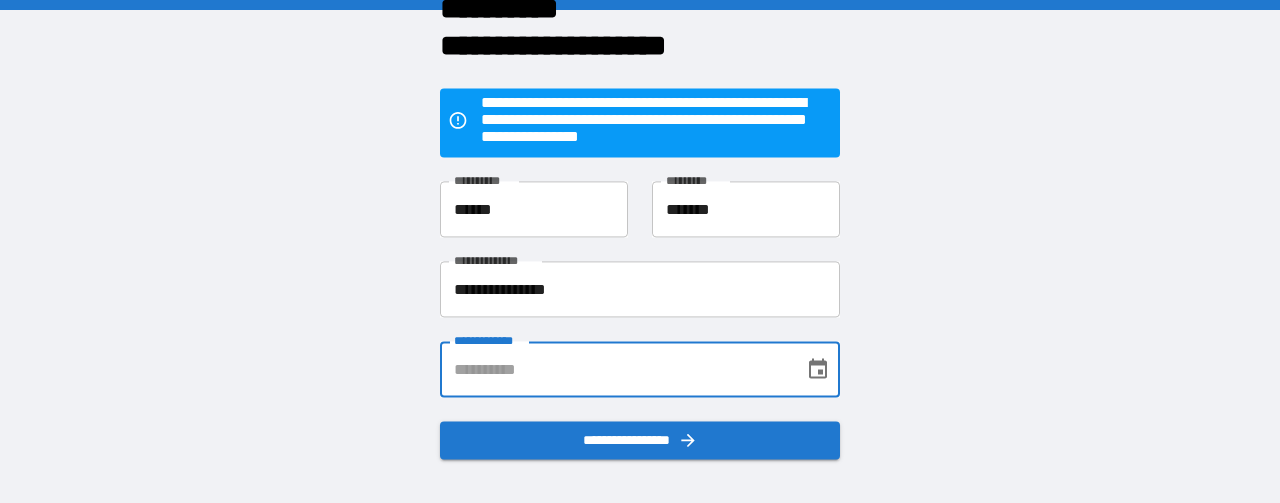click on "**********" at bounding box center (615, 370) 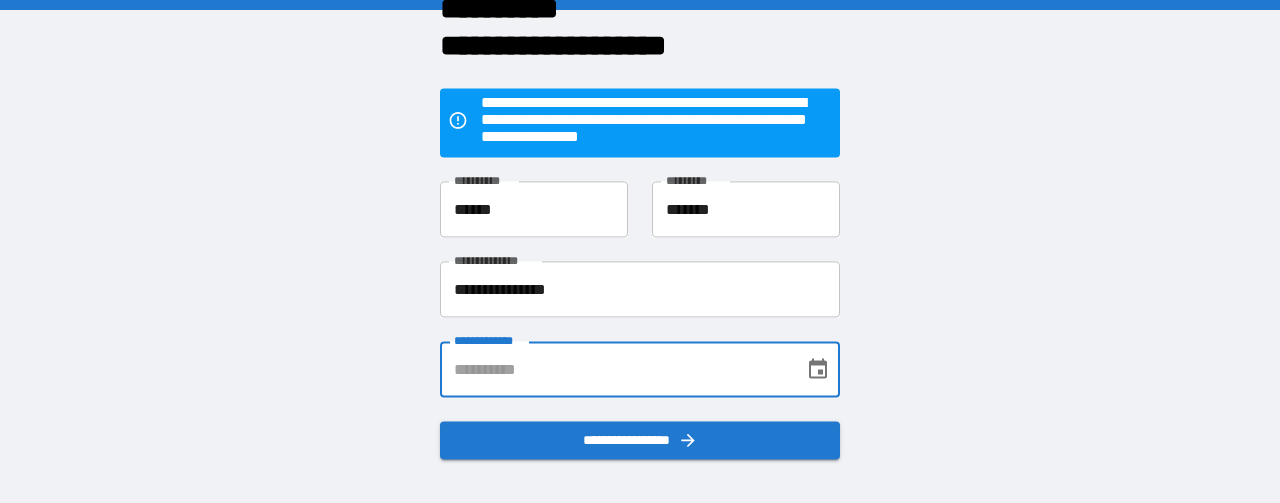 type on "**********" 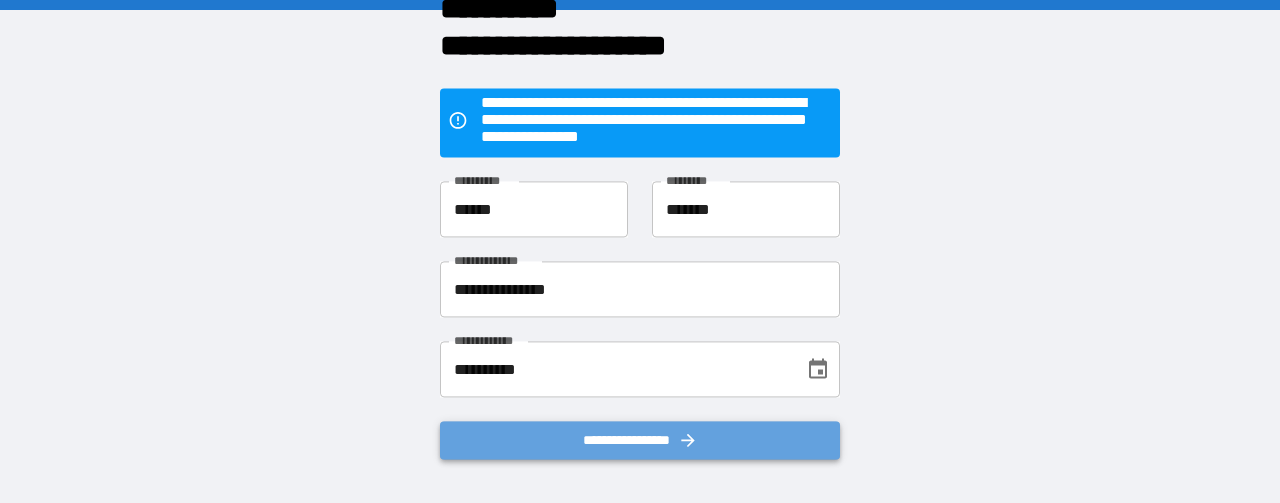 click on "**********" at bounding box center [640, 441] 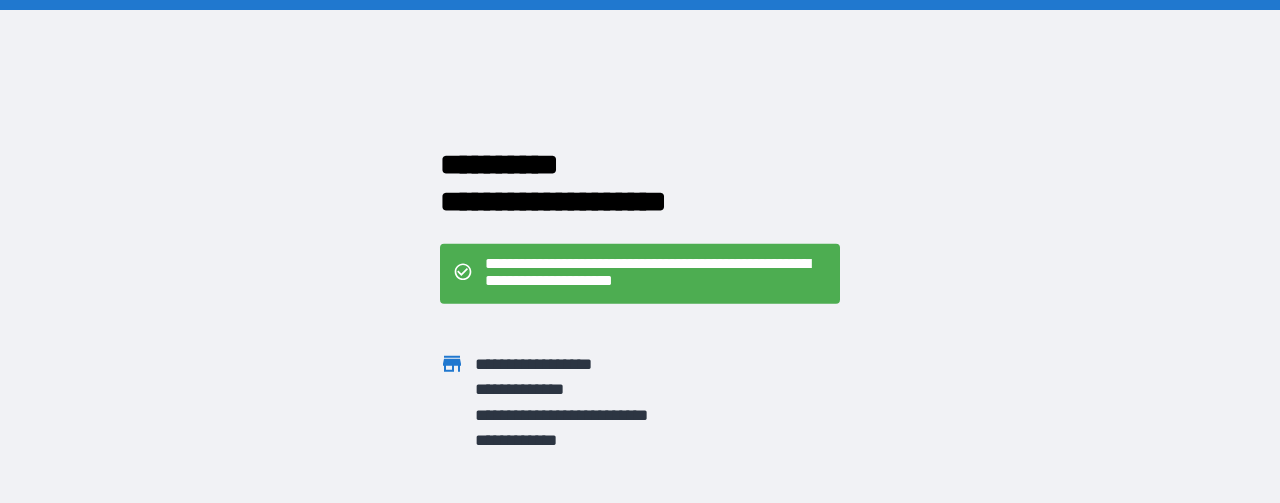 click on "**********" at bounding box center [656, 273] 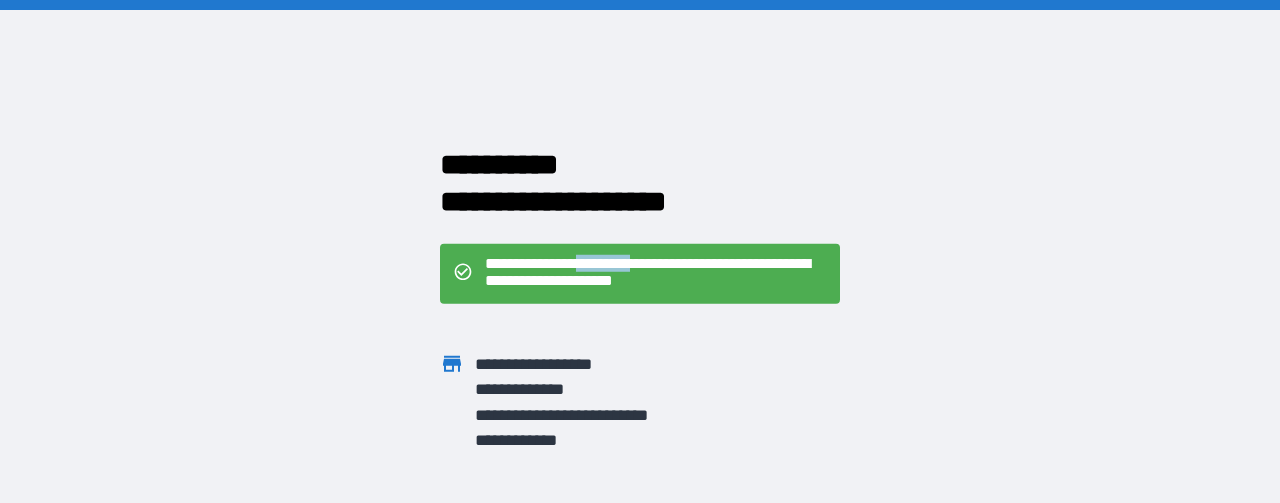 click on "**********" at bounding box center [656, 273] 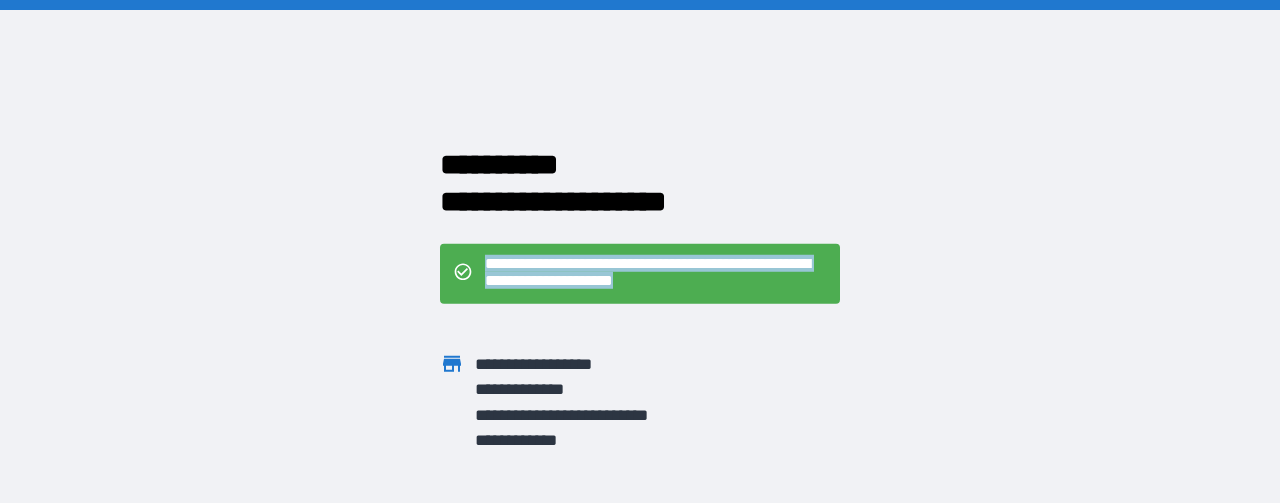 click on "**********" at bounding box center (656, 273) 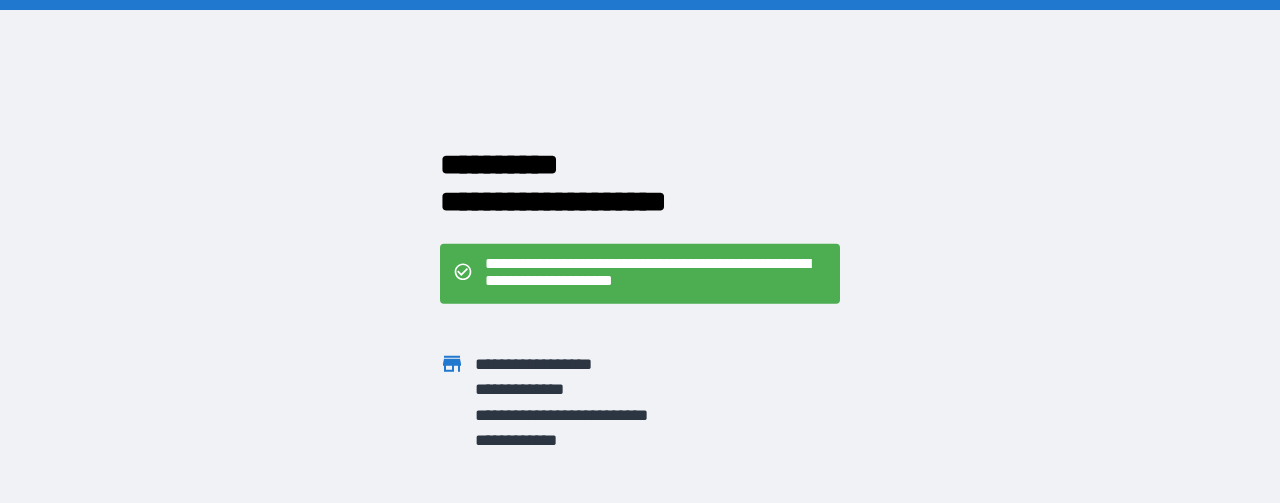click on "**********" at bounding box center (656, 273) 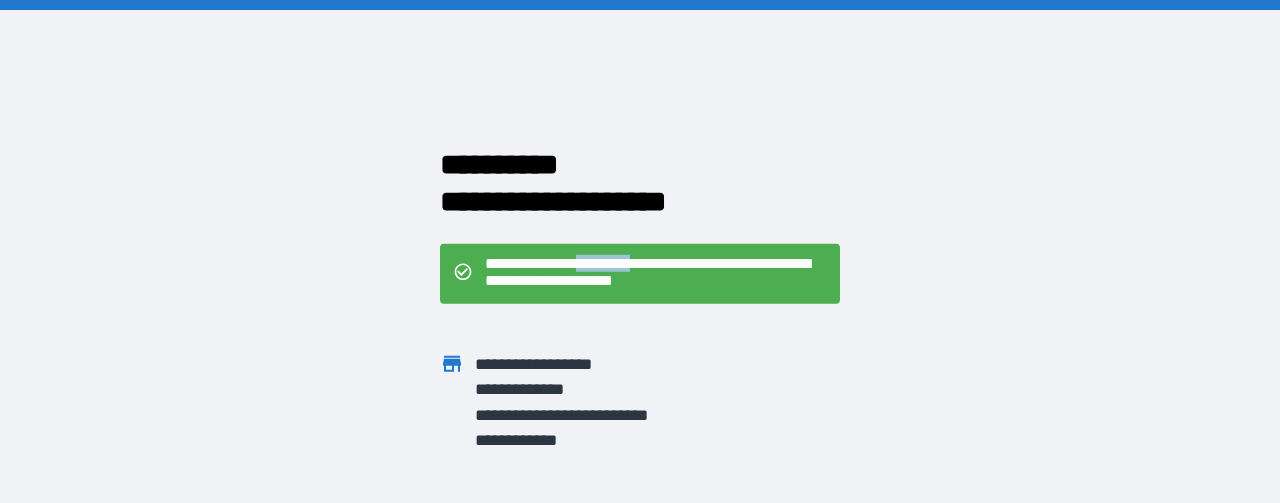 click on "**********" at bounding box center [656, 273] 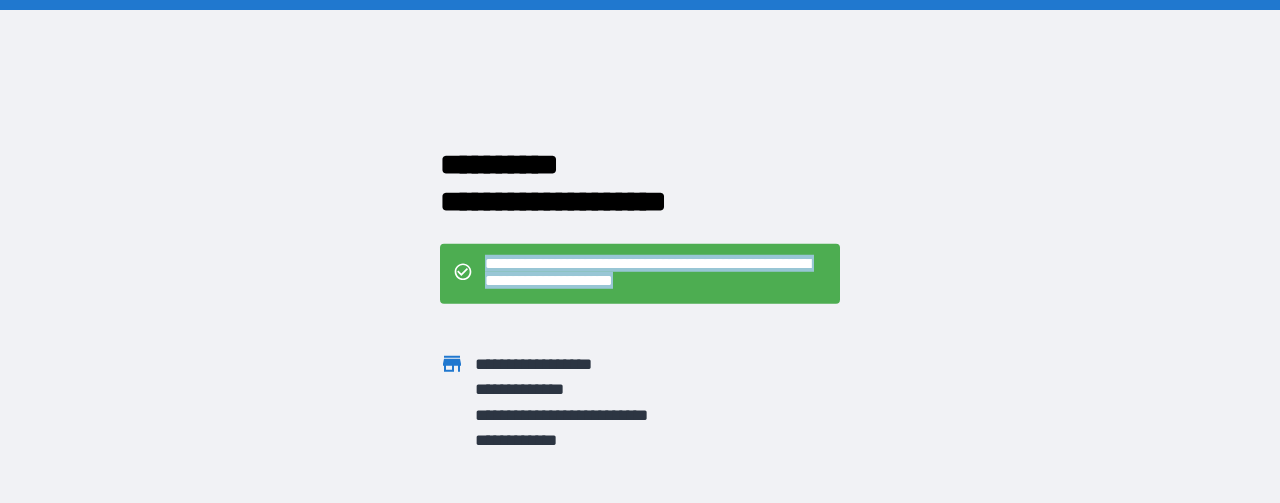 click on "**********" at bounding box center [656, 273] 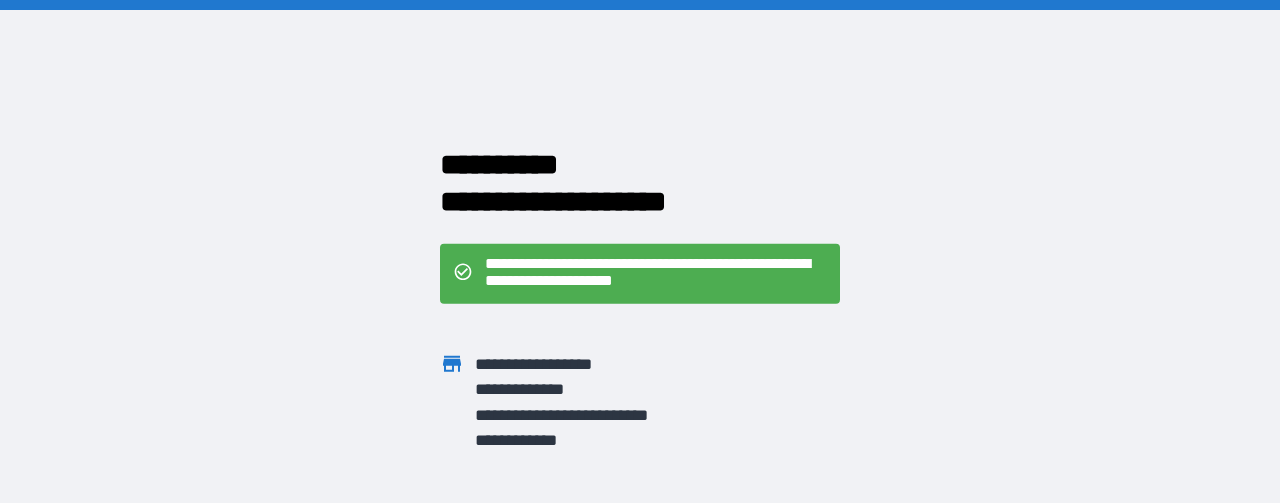 click on "**********" at bounding box center (622, 415) 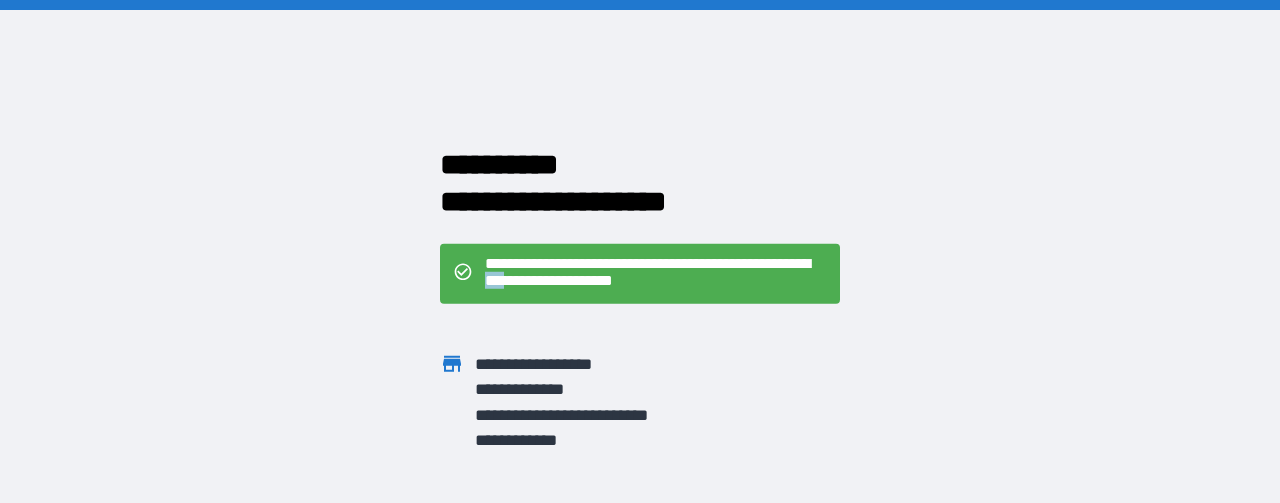 click on "**********" at bounding box center (656, 273) 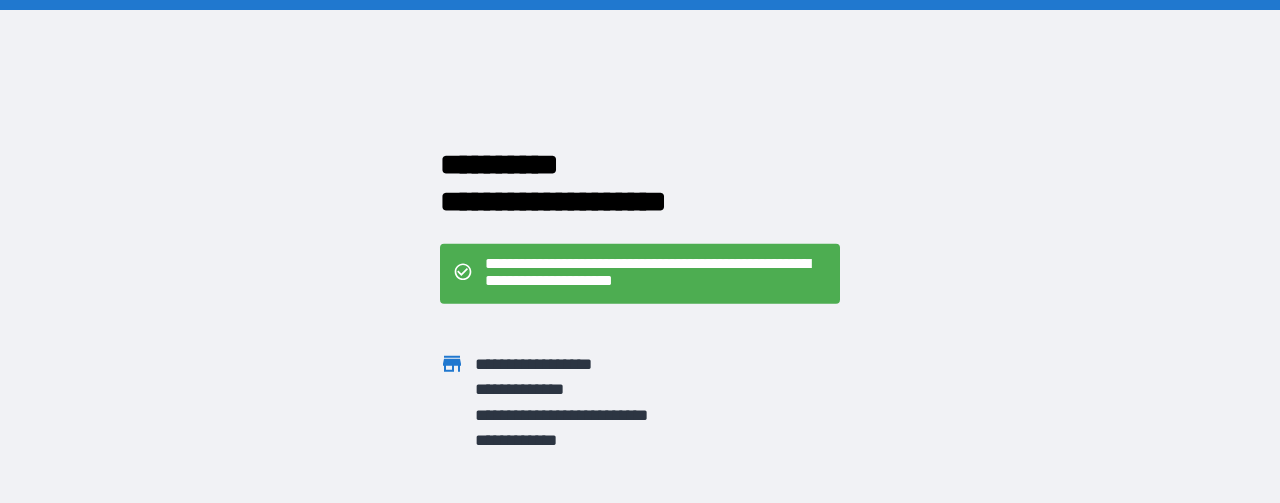 click on "**********" at bounding box center (640, 251) 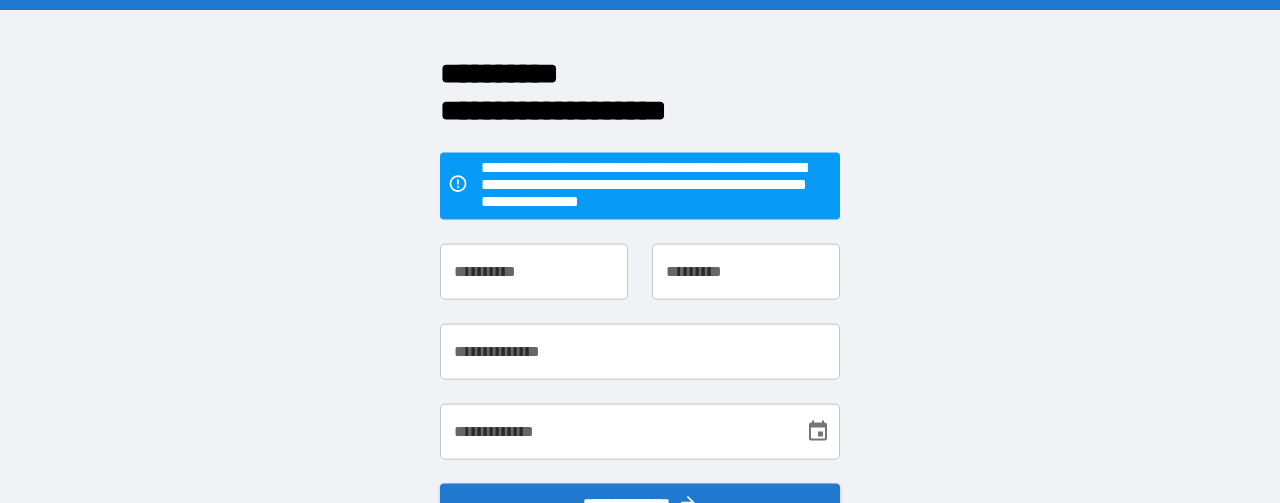 scroll, scrollTop: 0, scrollLeft: 0, axis: both 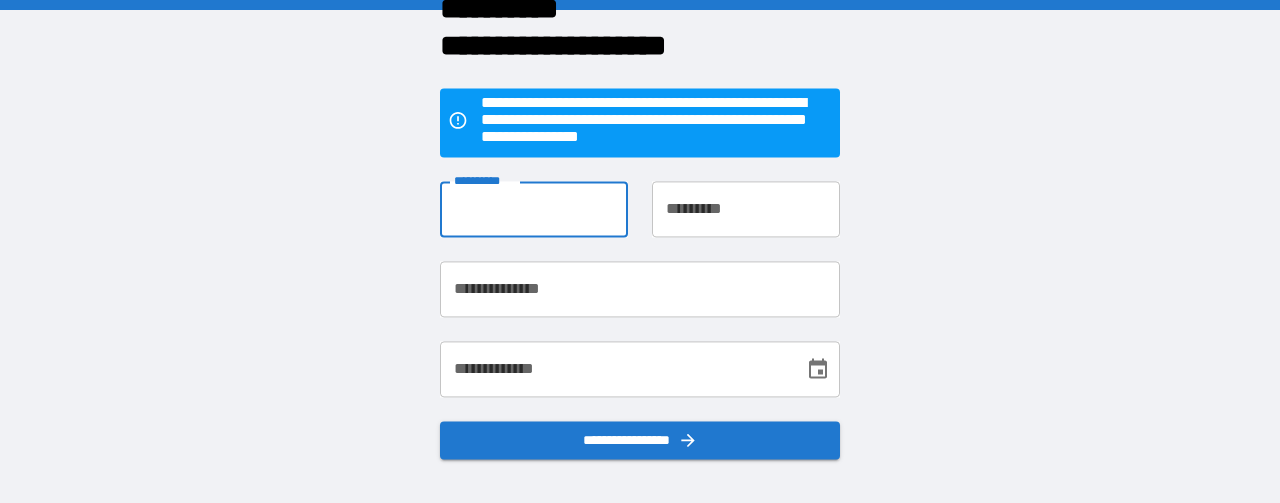 click on "**********" at bounding box center [534, 210] 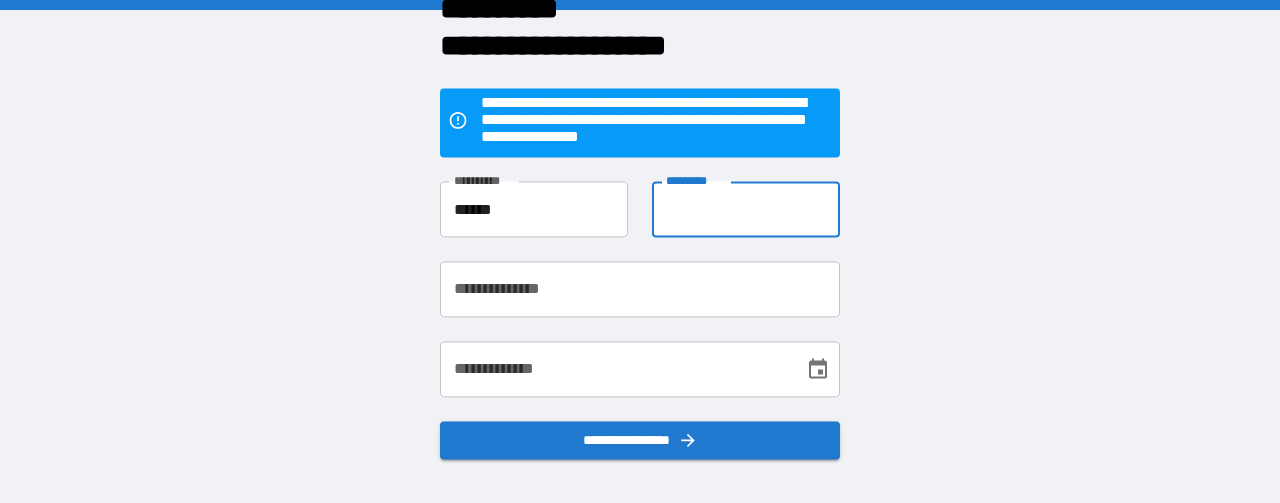 click on "**********" at bounding box center [746, 210] 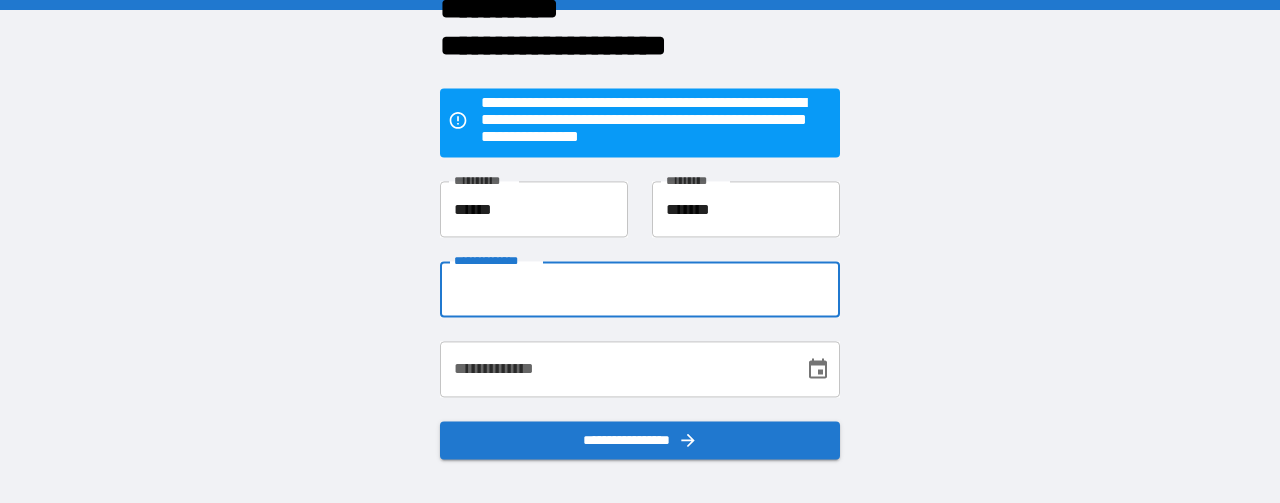 click on "**********" at bounding box center [640, 290] 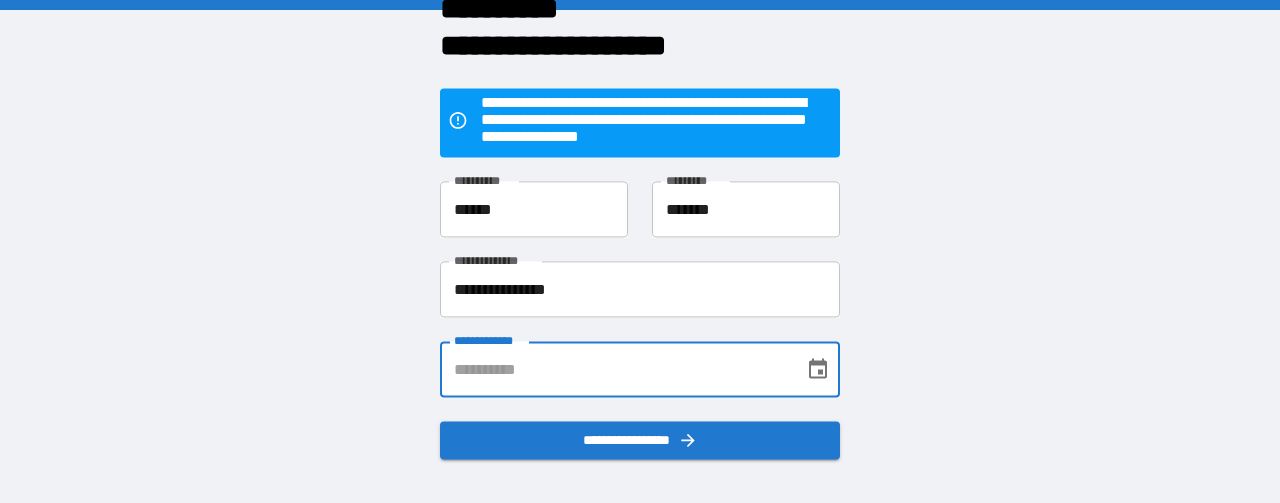 click on "**********" at bounding box center (615, 370) 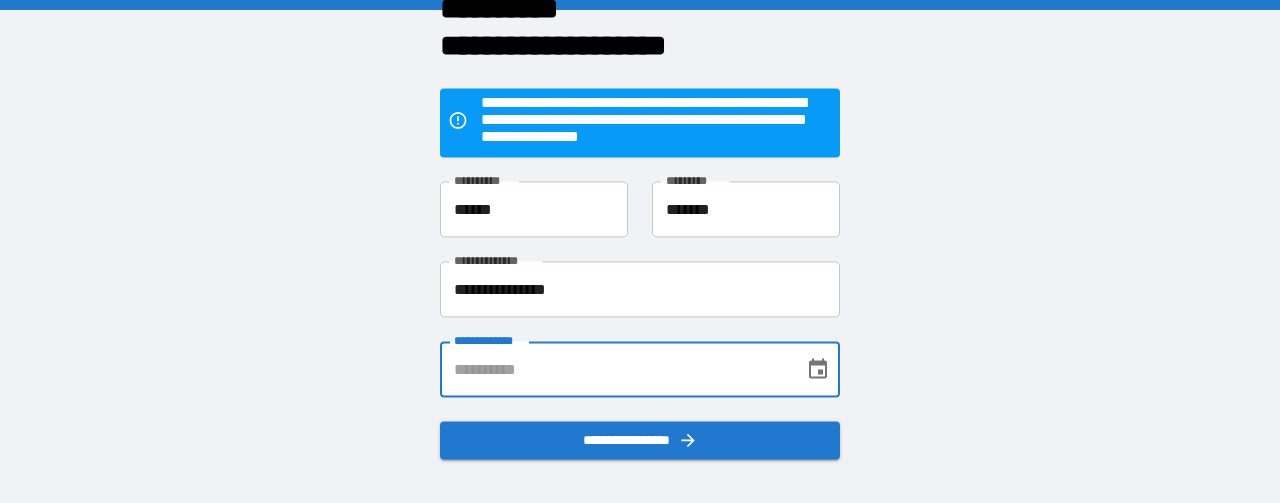 type on "**********" 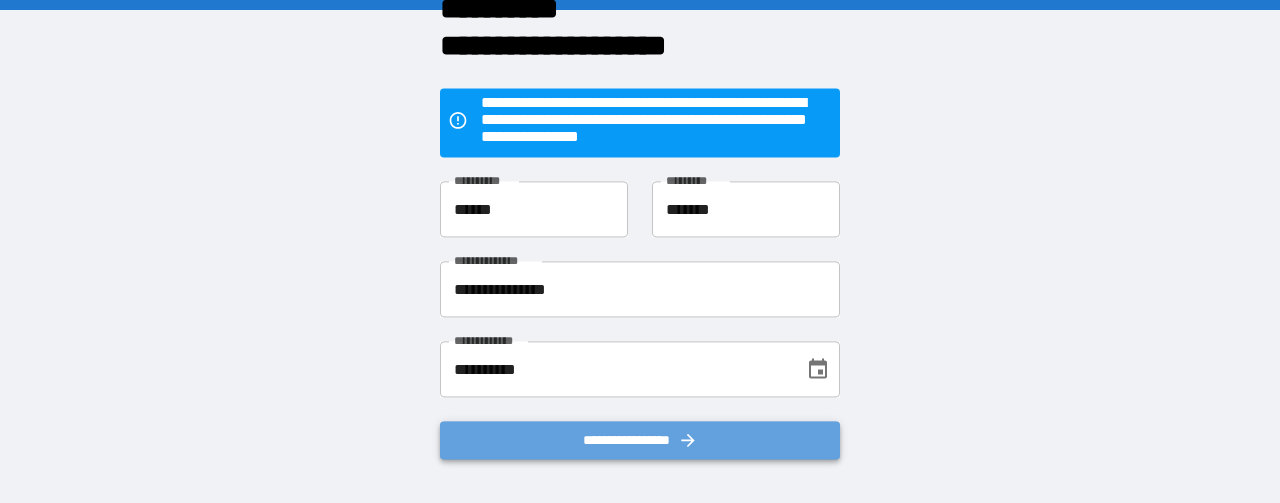 click on "**********" at bounding box center (640, 441) 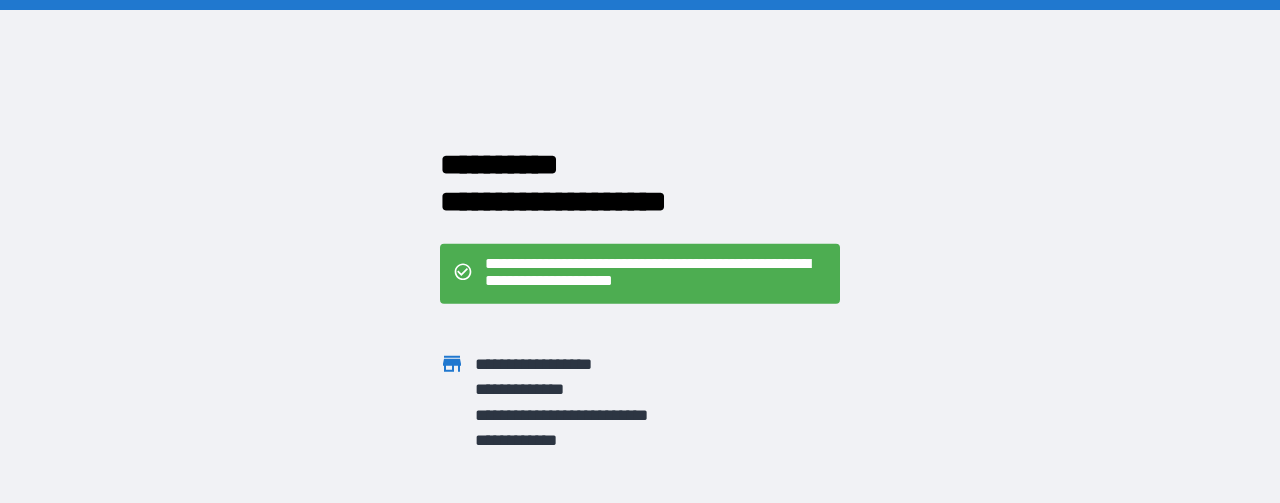 click on "**********" at bounding box center [622, 415] 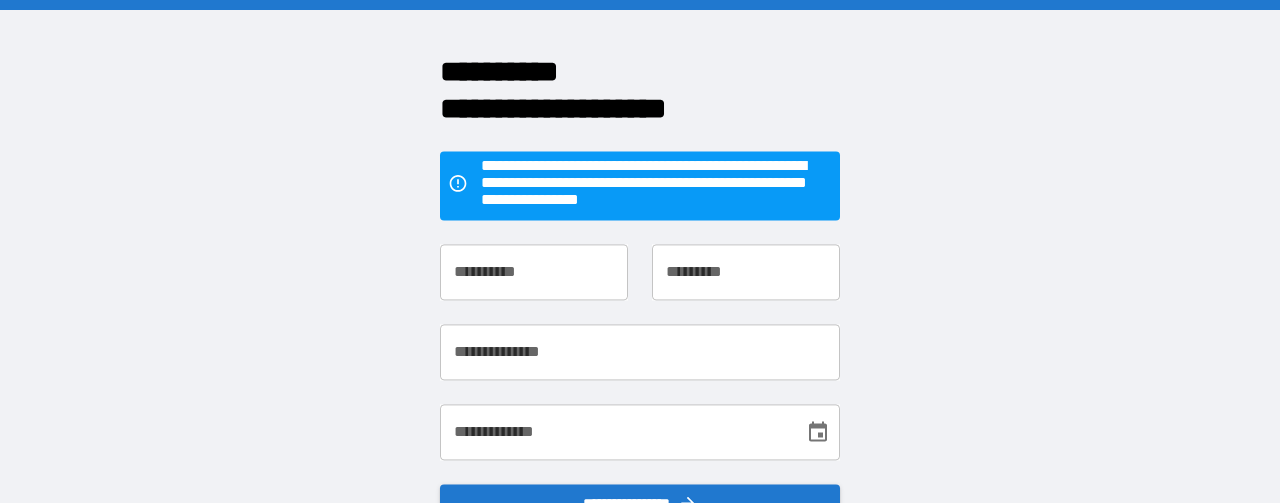 scroll, scrollTop: 0, scrollLeft: 0, axis: both 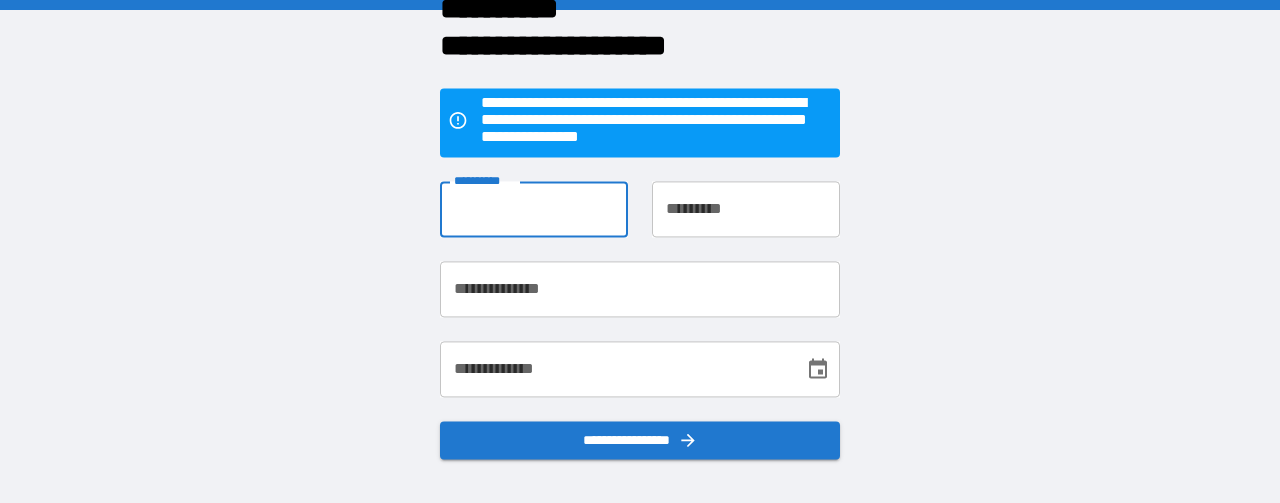 click on "**********" at bounding box center (534, 210) 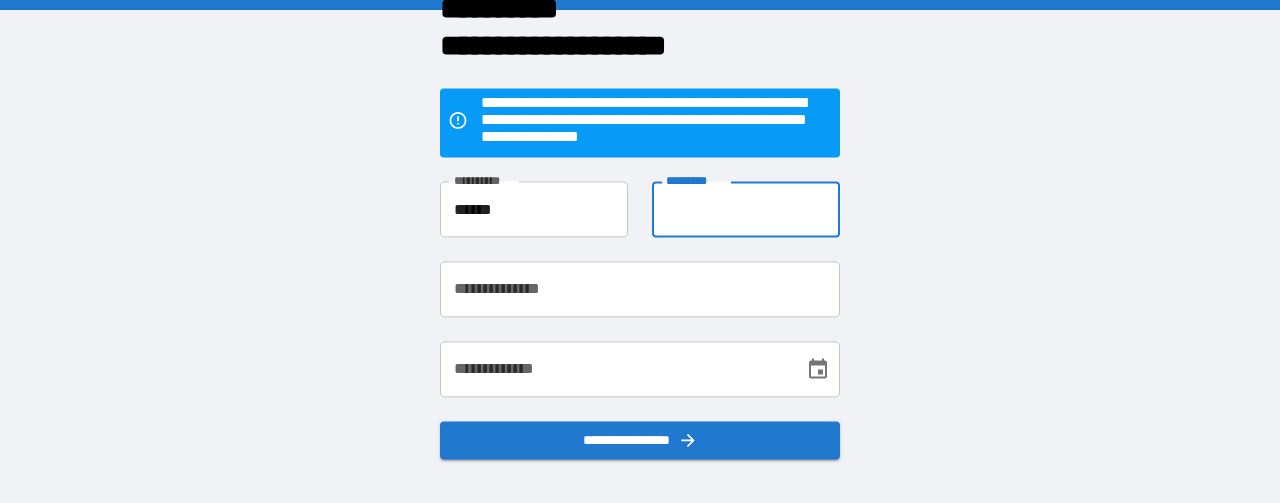click on "**********" at bounding box center (746, 210) 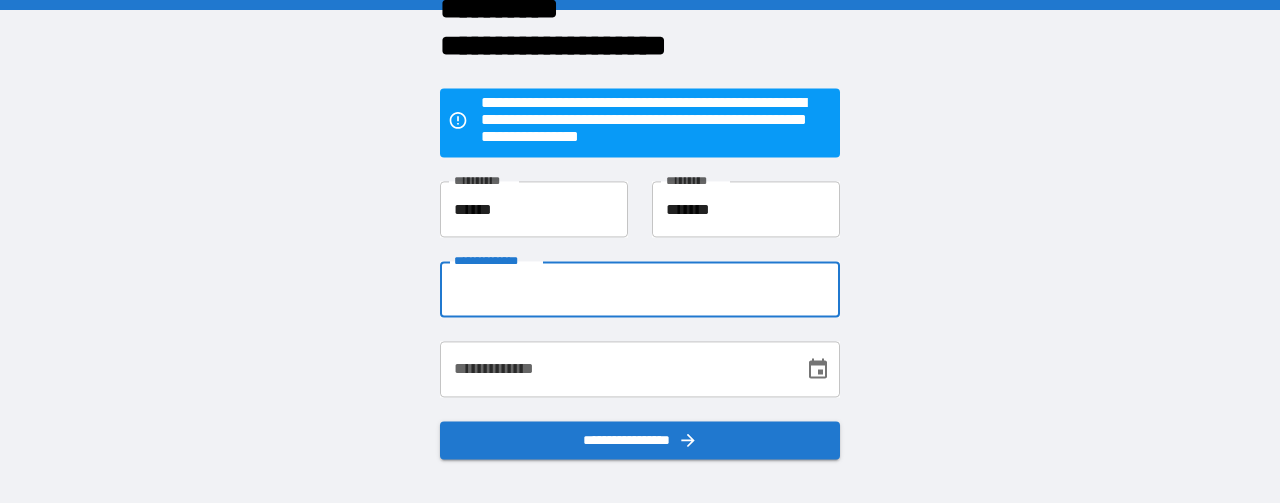 click on "**********" at bounding box center [640, 290] 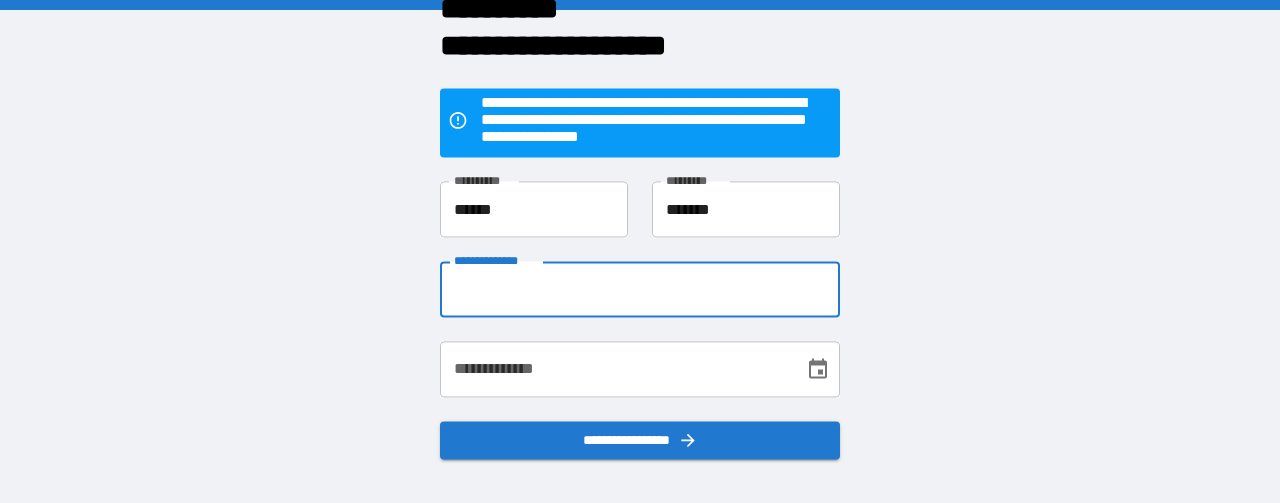 type on "**********" 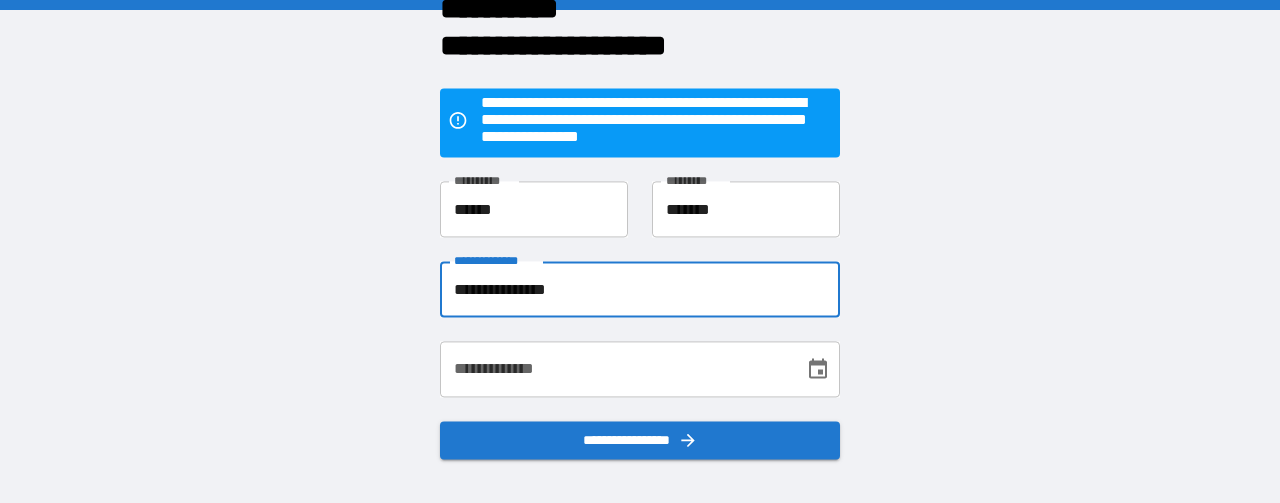 click on "**********" at bounding box center (615, 370) 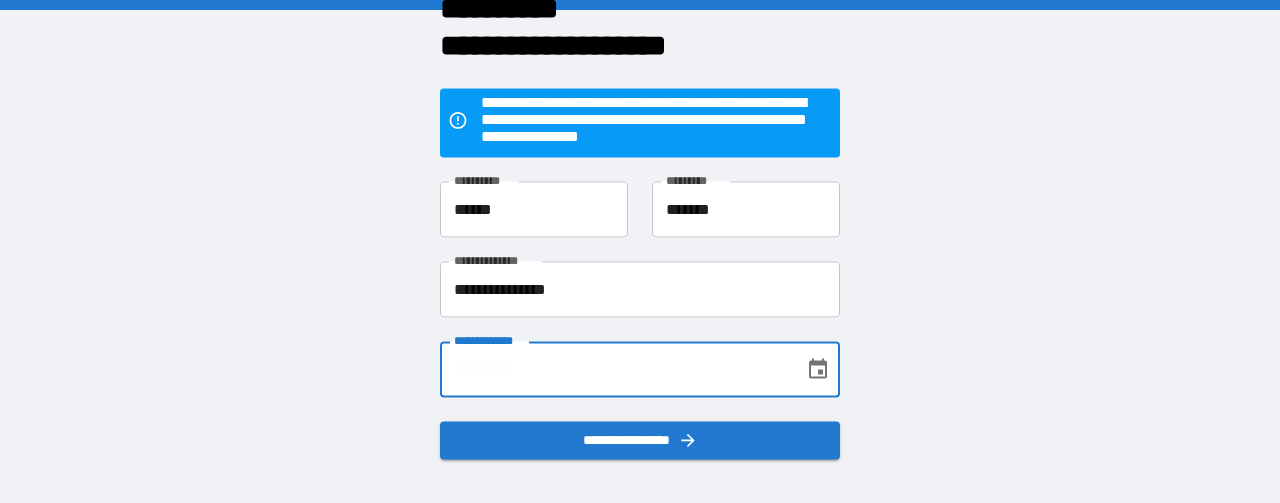 type on "**********" 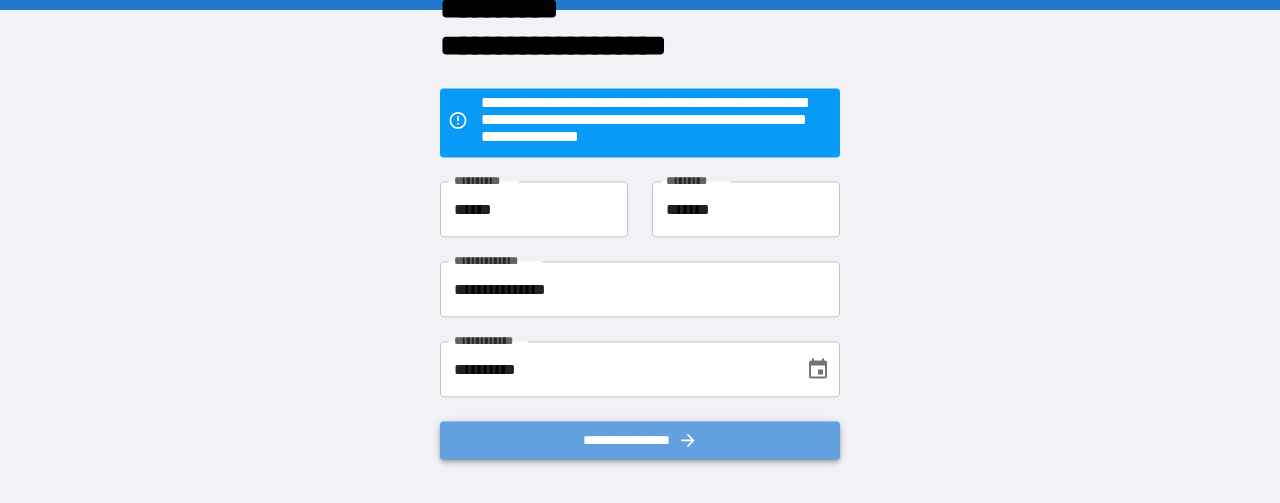click on "**********" at bounding box center (640, 441) 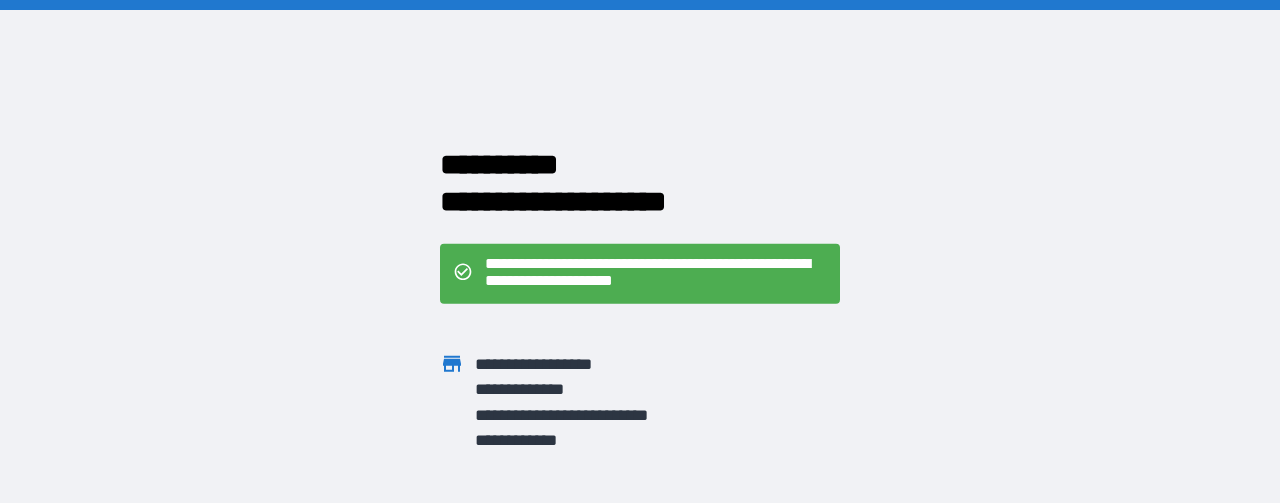 click on "**********" at bounding box center (656, 273) 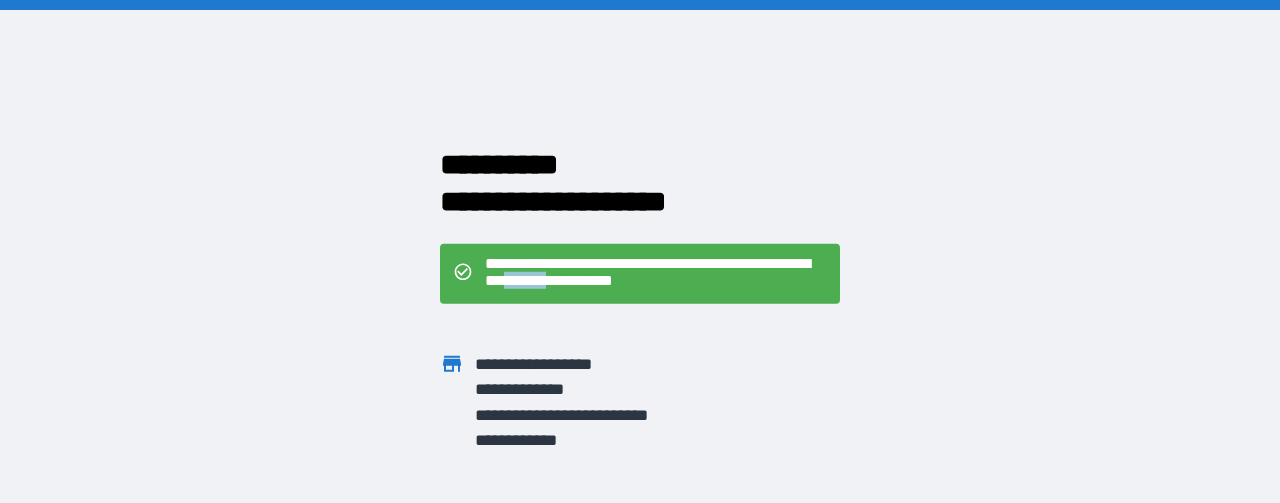 click on "**********" at bounding box center [656, 273] 